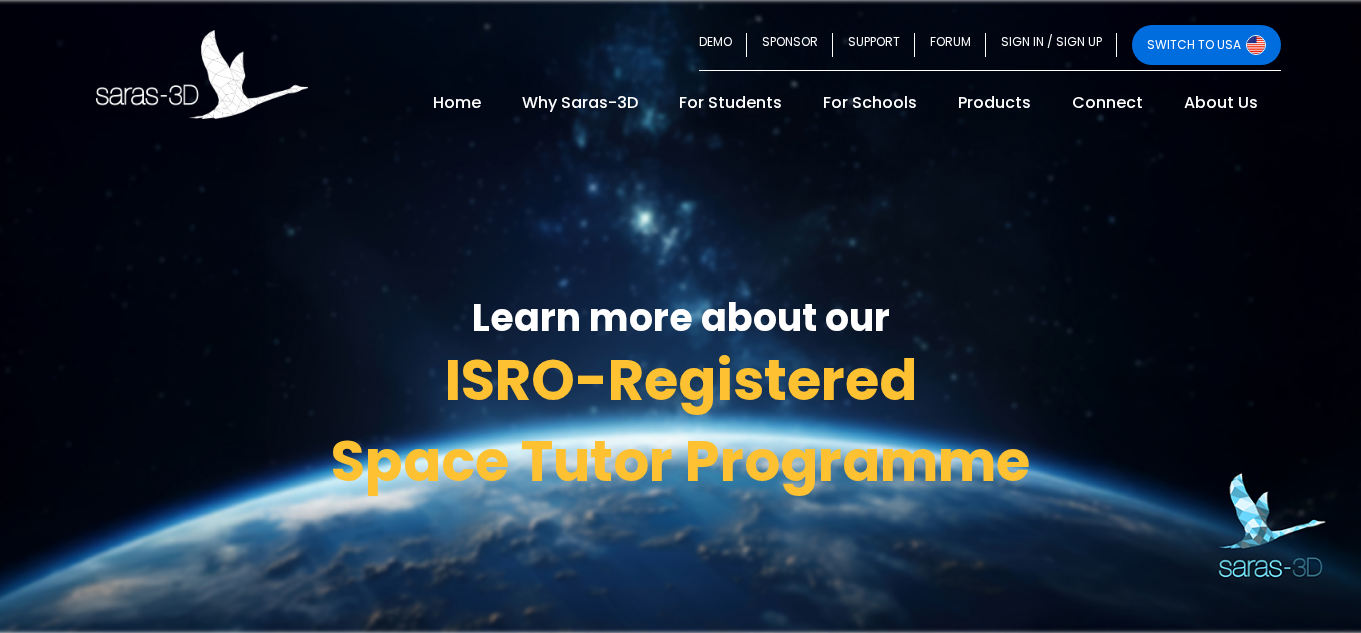 scroll, scrollTop: 0, scrollLeft: 0, axis: both 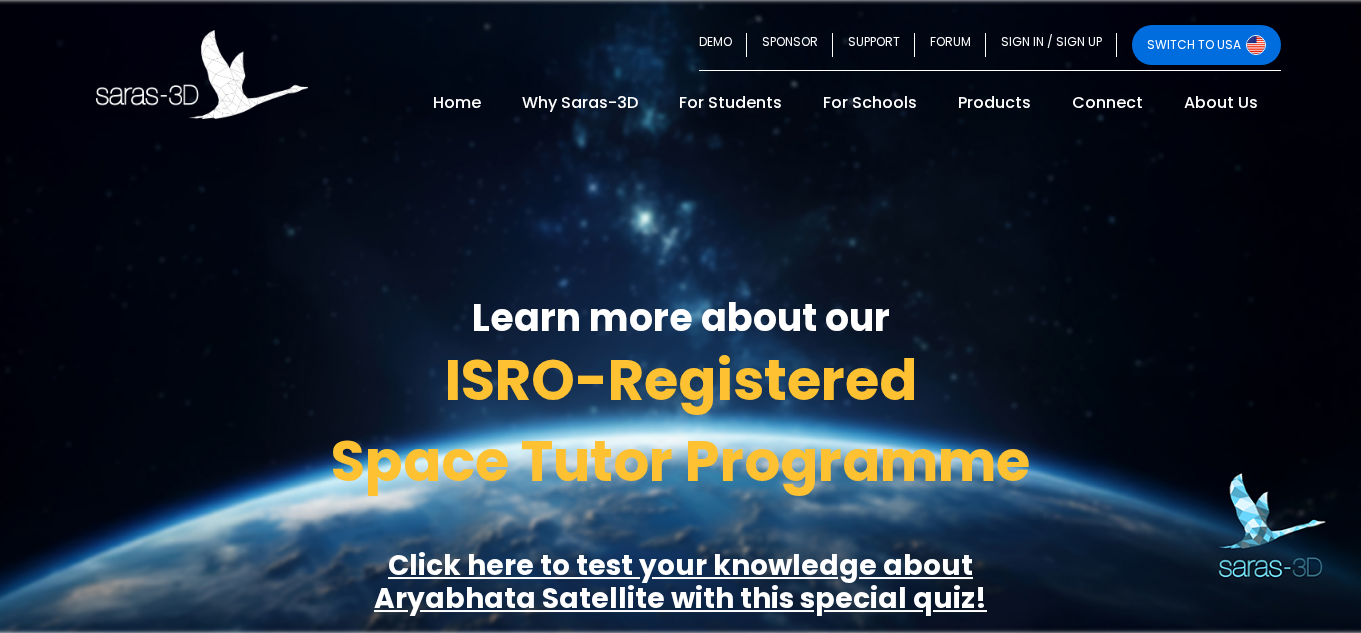 click on "Click here to test your knowledge about Aryabhata Satellite with this special quiz!" at bounding box center [680, 582] 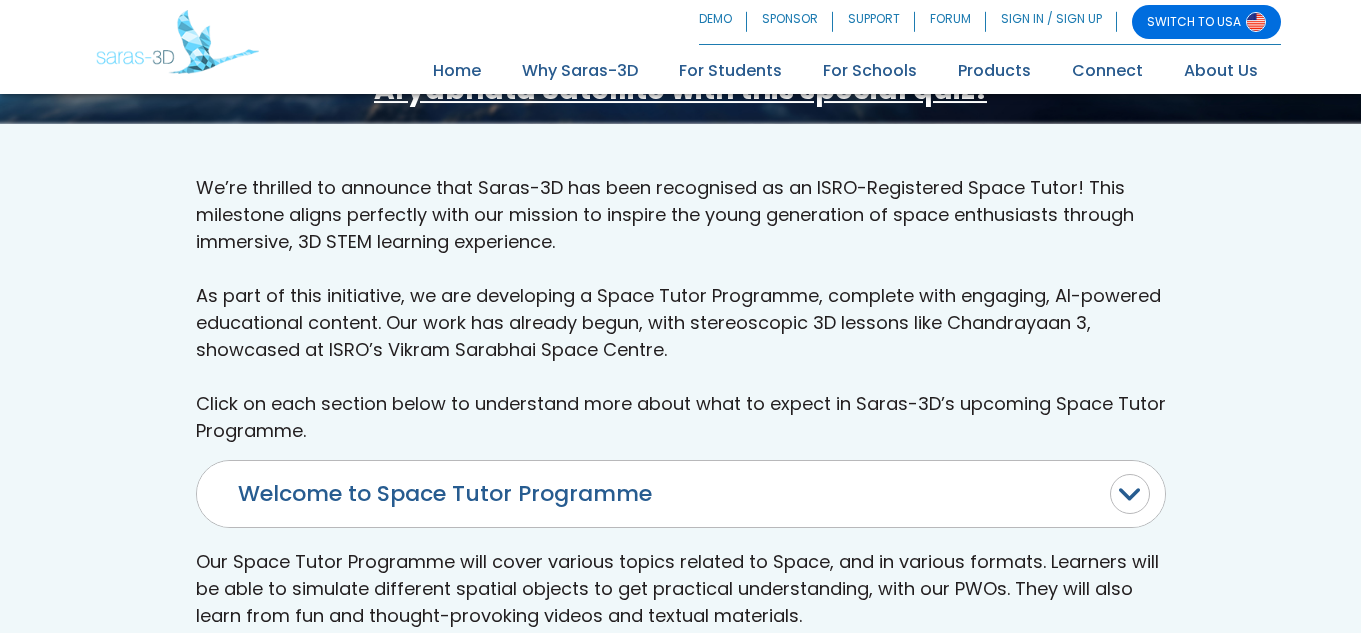 scroll, scrollTop: 356, scrollLeft: 0, axis: vertical 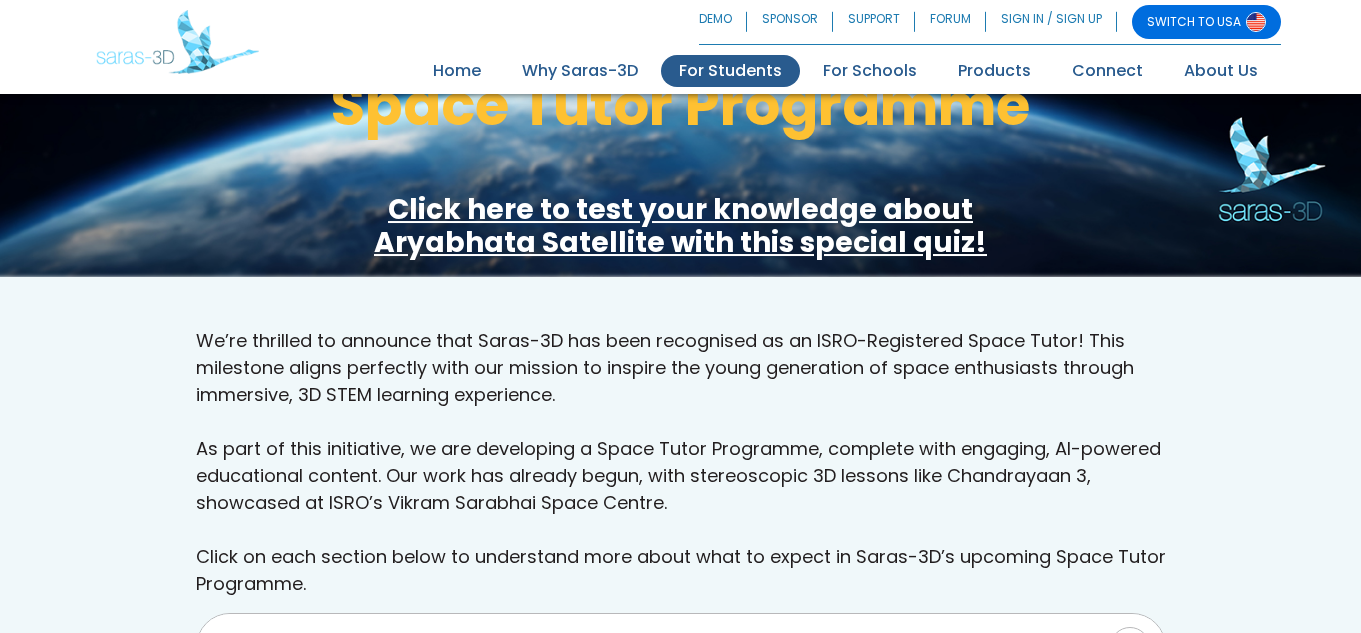 click on "For Students" at bounding box center (730, 71) 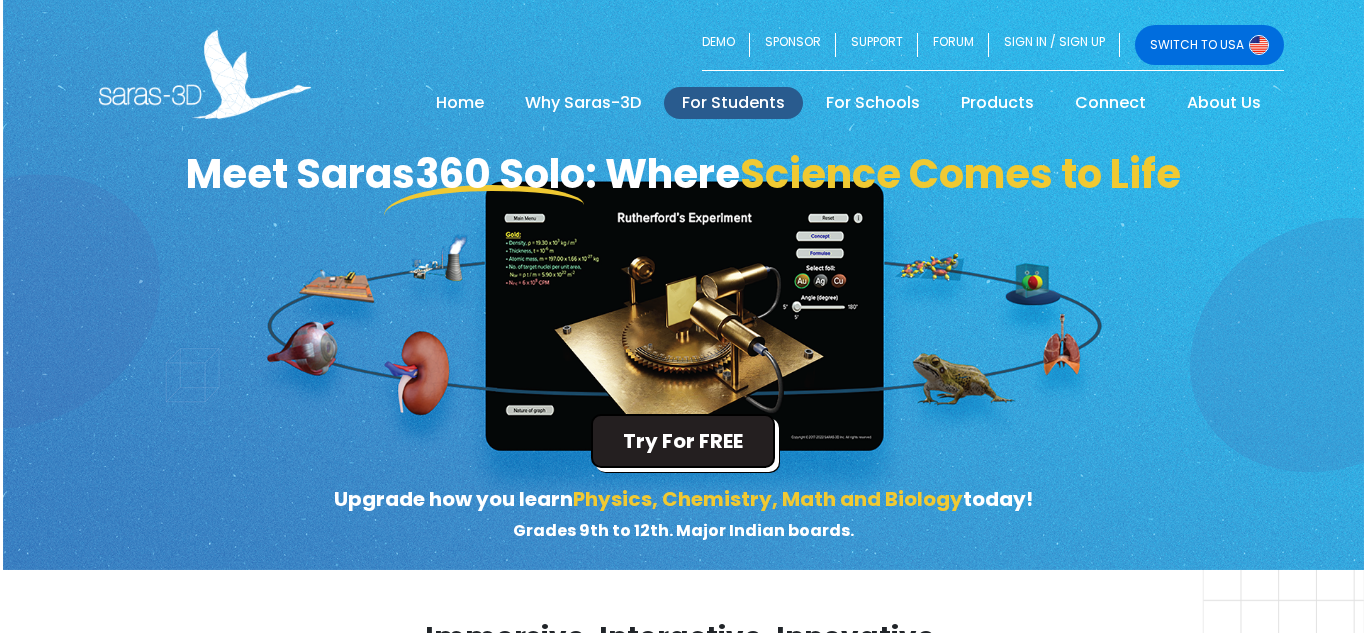 scroll, scrollTop: 0, scrollLeft: 0, axis: both 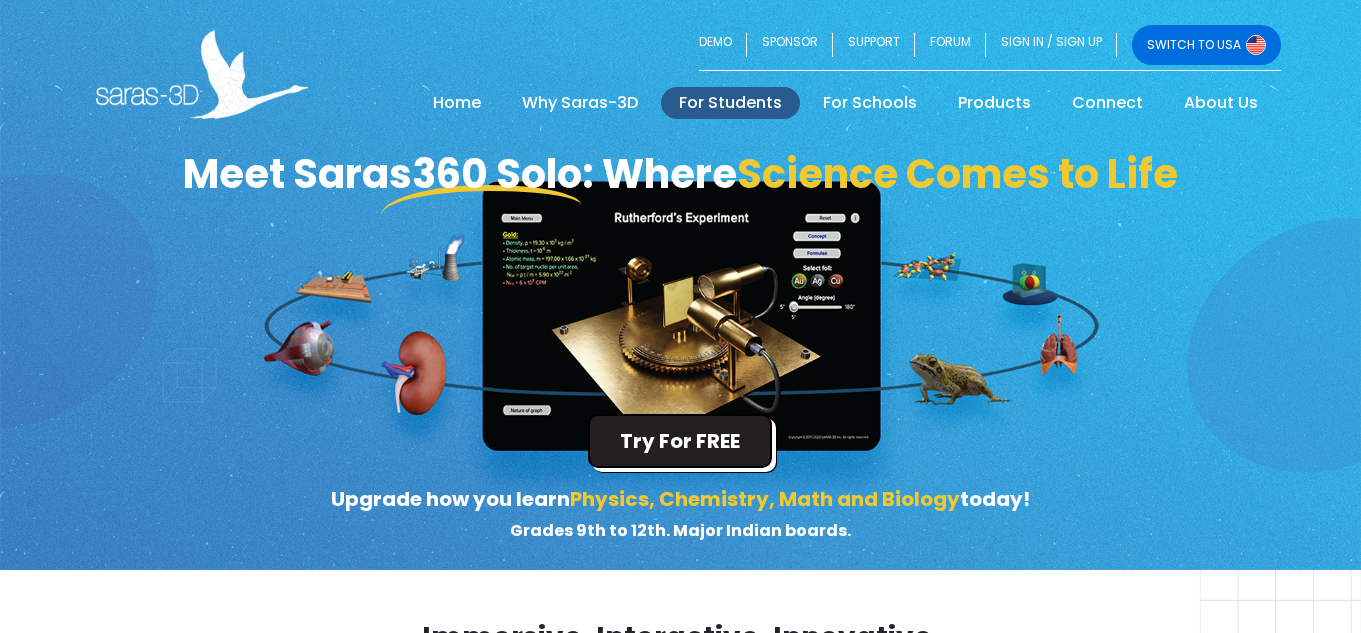 click on "Try For FREE" at bounding box center (680, 441) 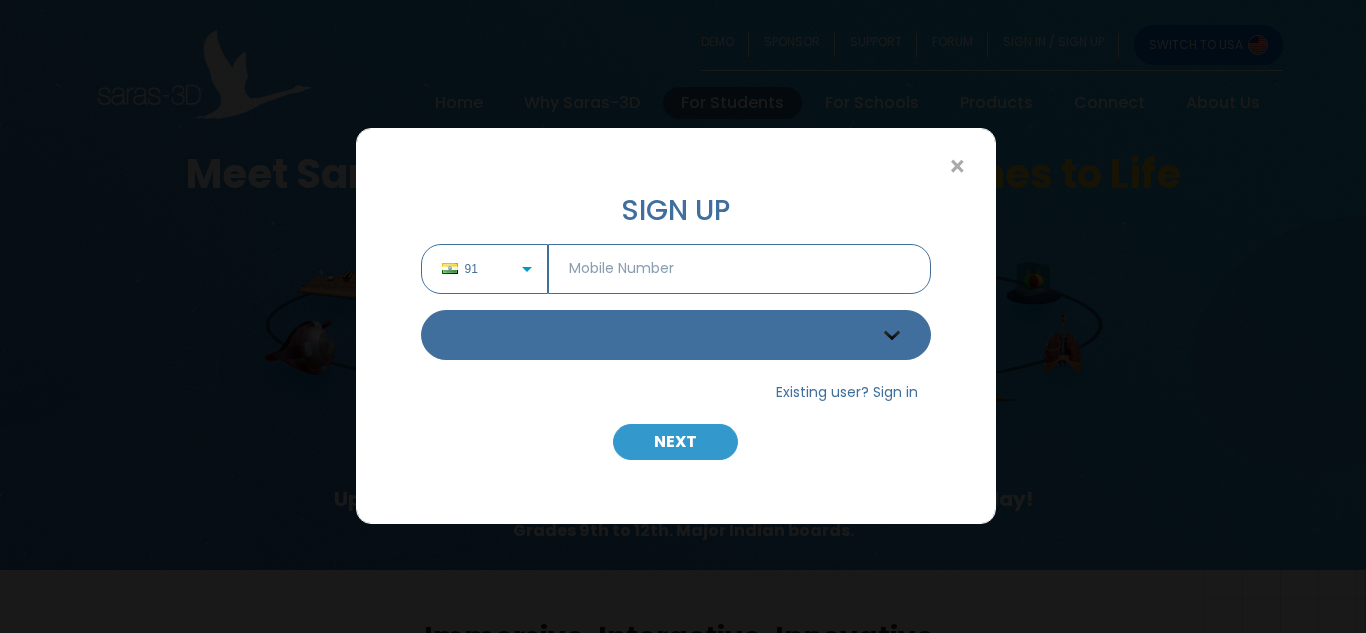 click at bounding box center [739, 269] 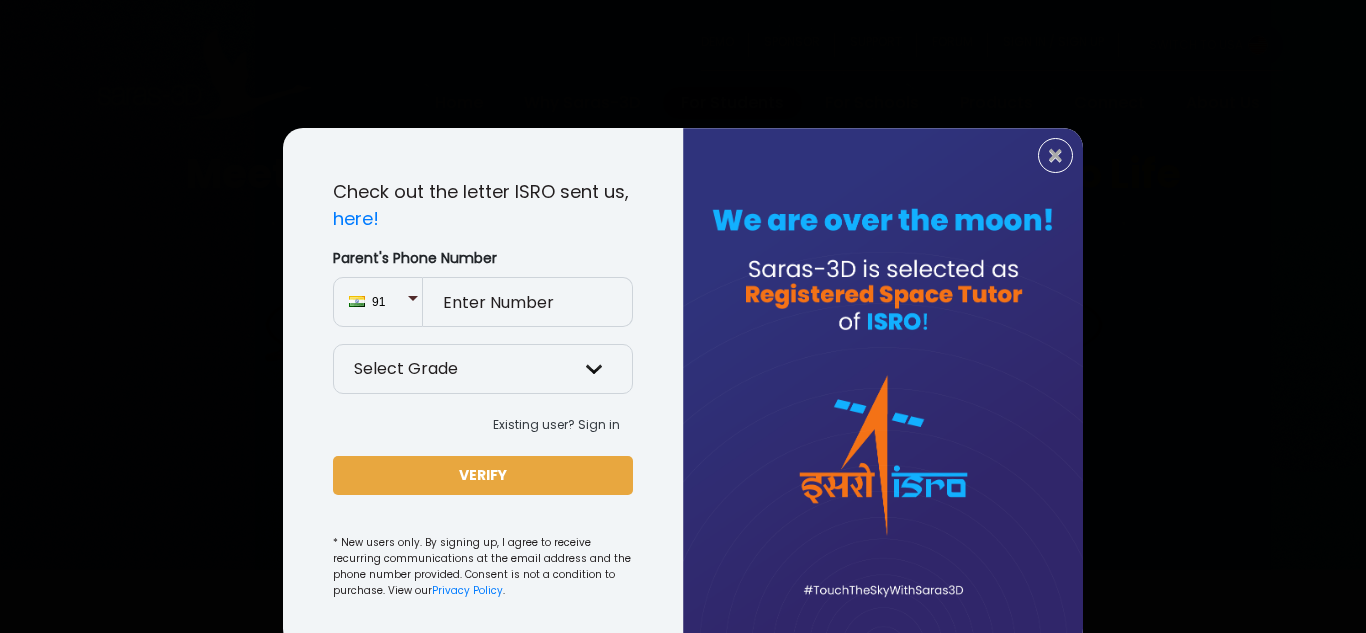 type on "8" 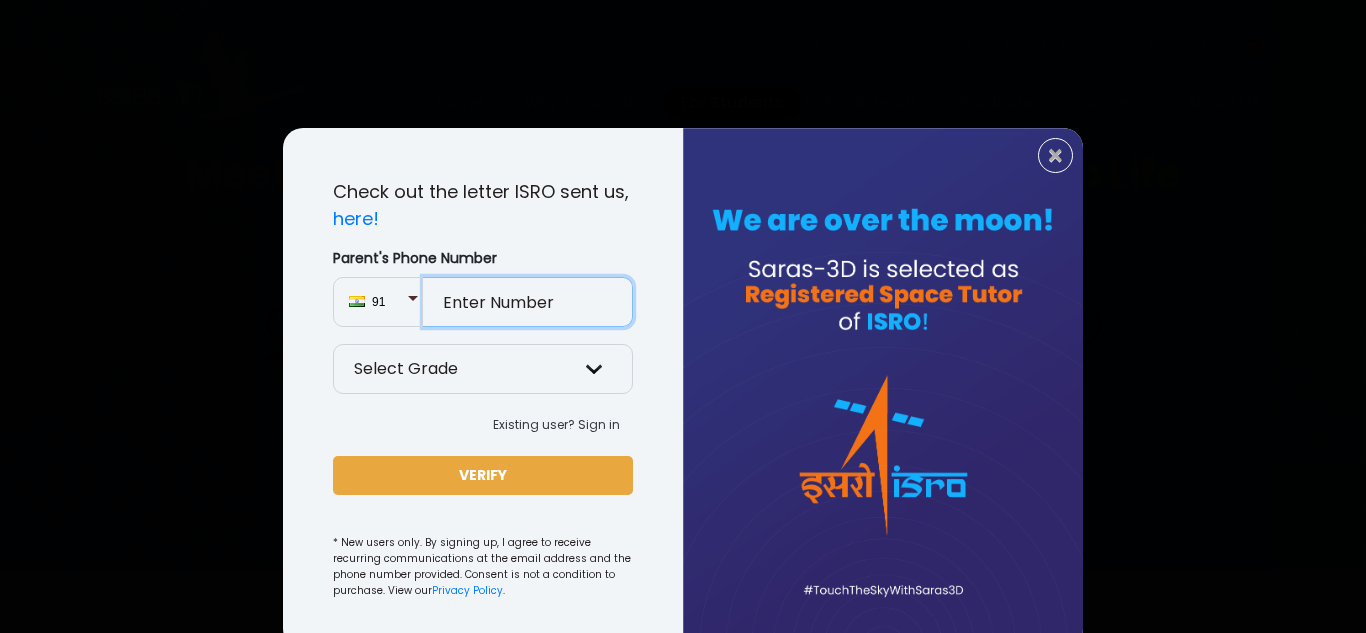 drag, startPoint x: 524, startPoint y: 308, endPoint x: 507, endPoint y: 314, distance: 18.027756 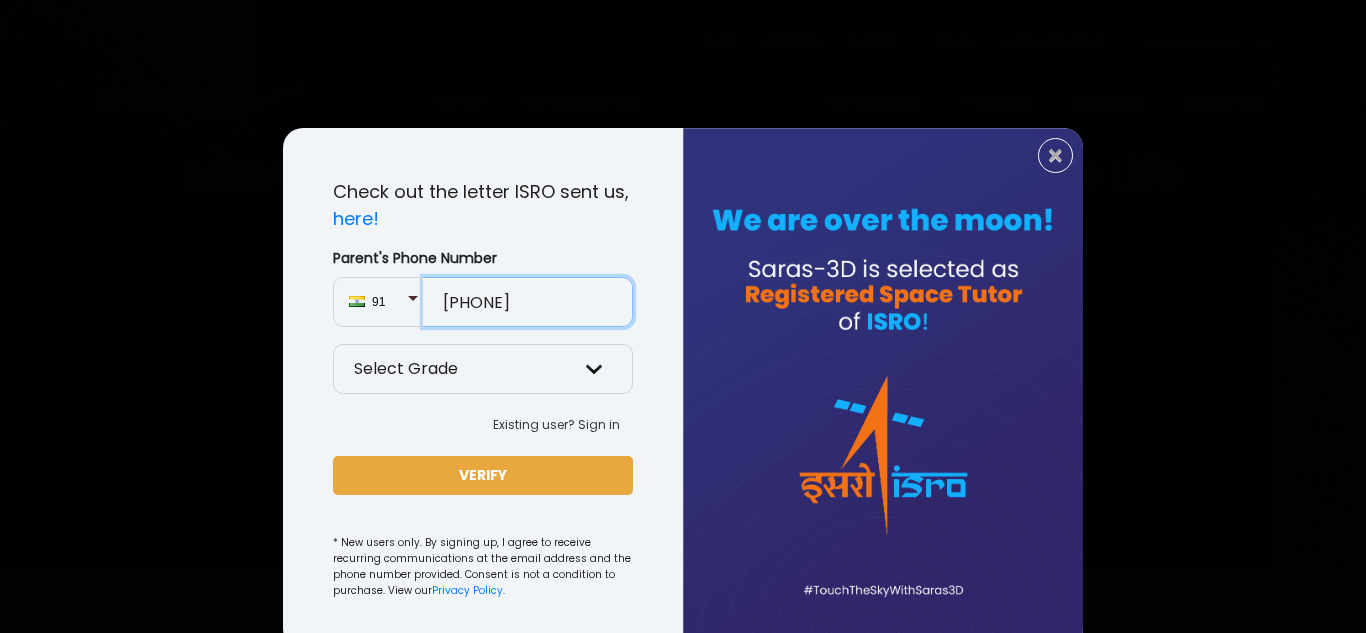 type on "8297149998" 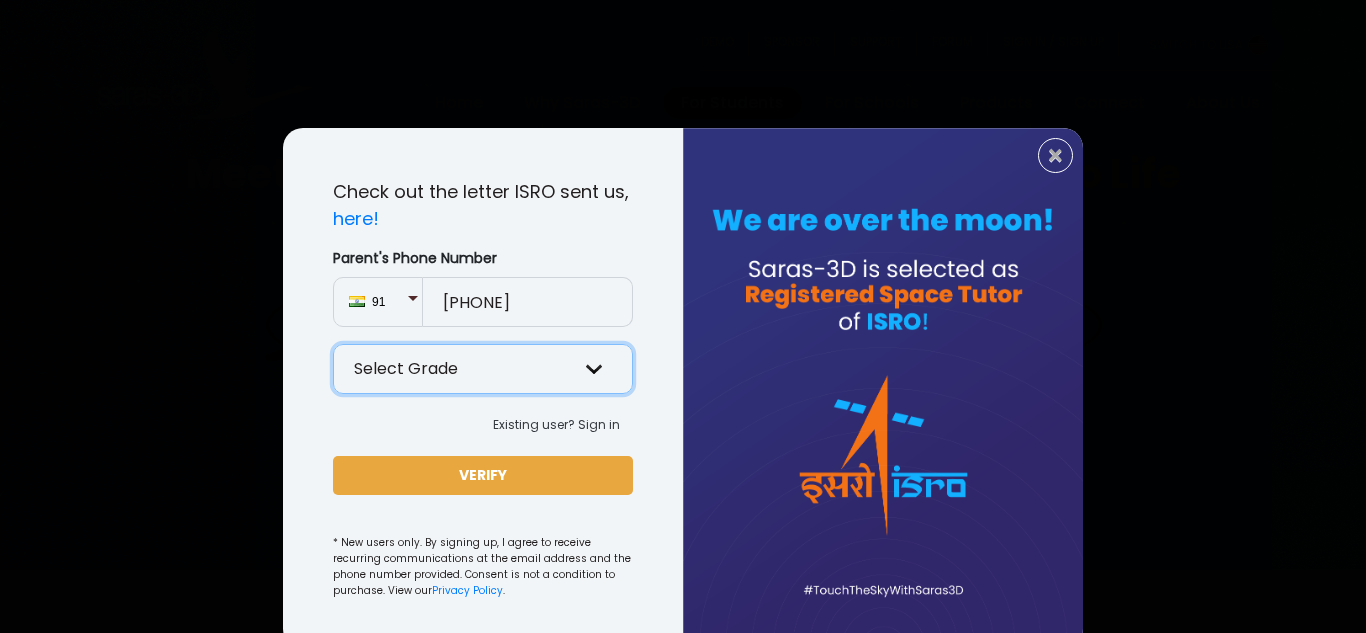 click on "Select Grade Grade 9 th Grade 10 th Grade 11 th Grade 12 th" at bounding box center [483, 369] 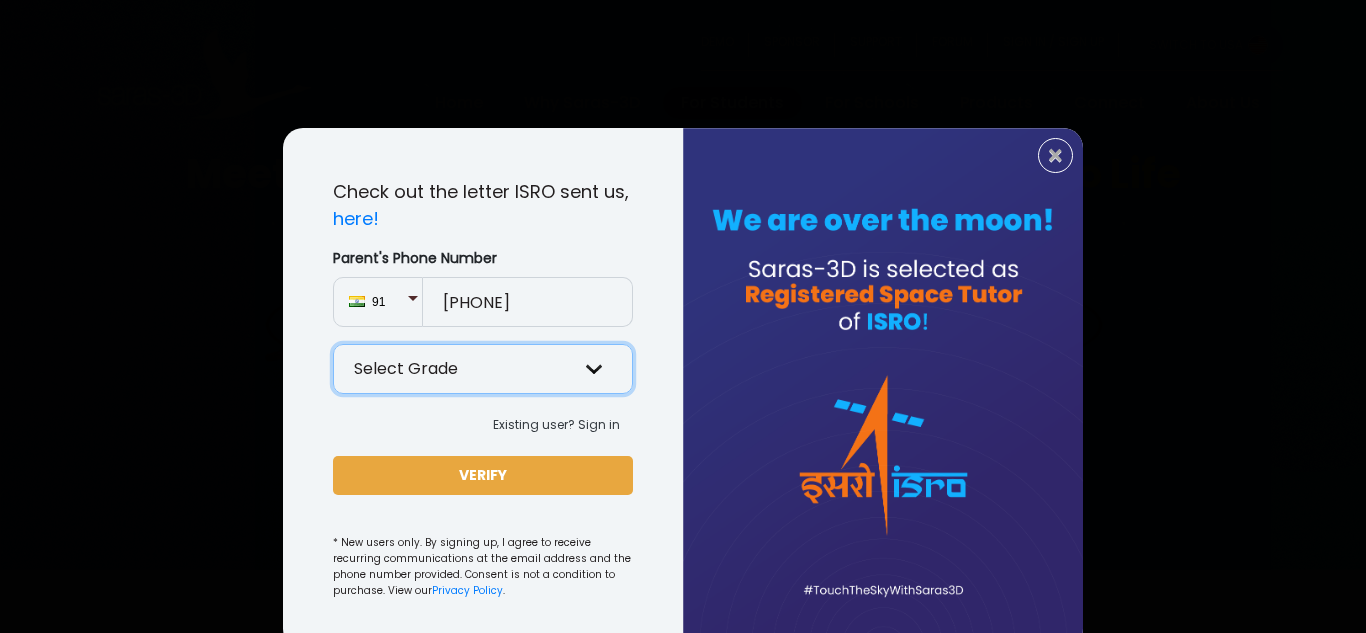 select on "9" 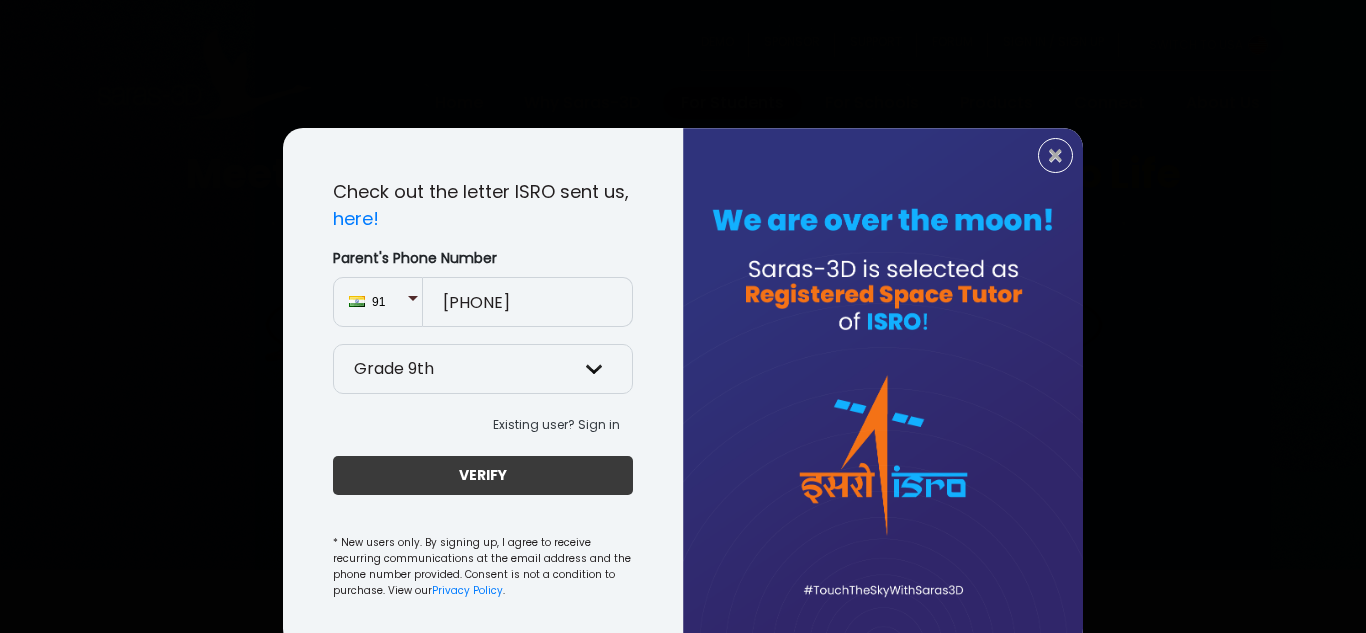 click on "VERIFY" at bounding box center (483, 475) 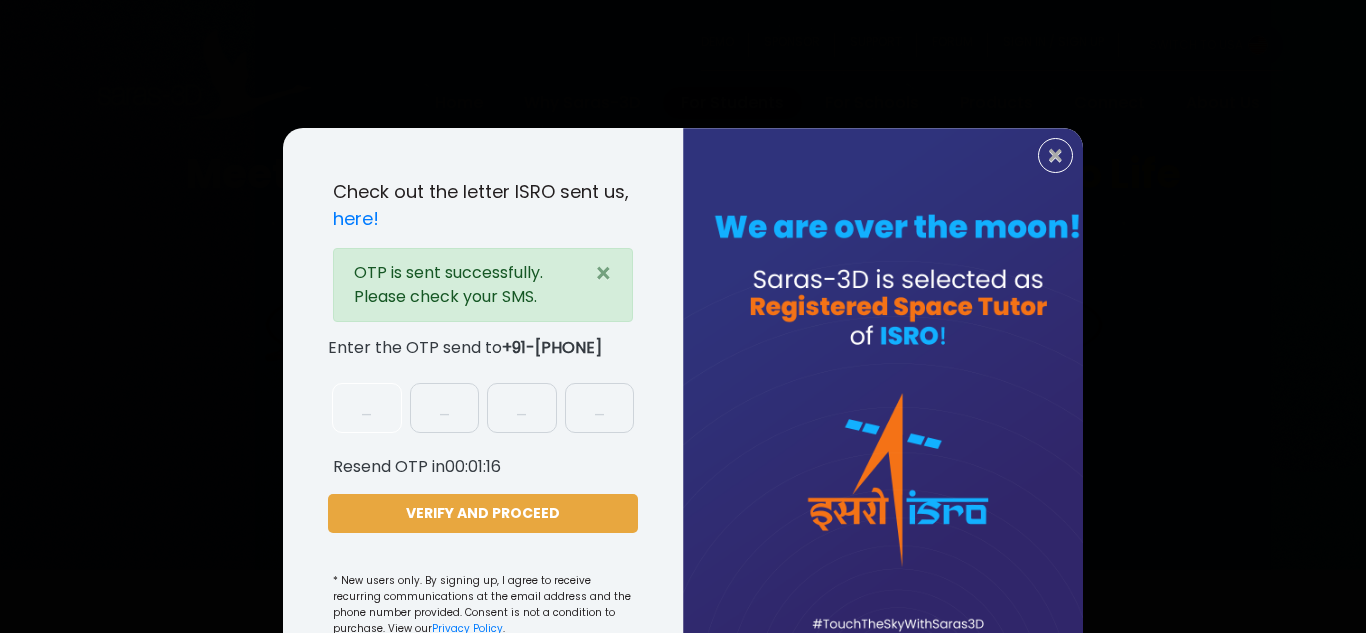 click at bounding box center [367, 408] 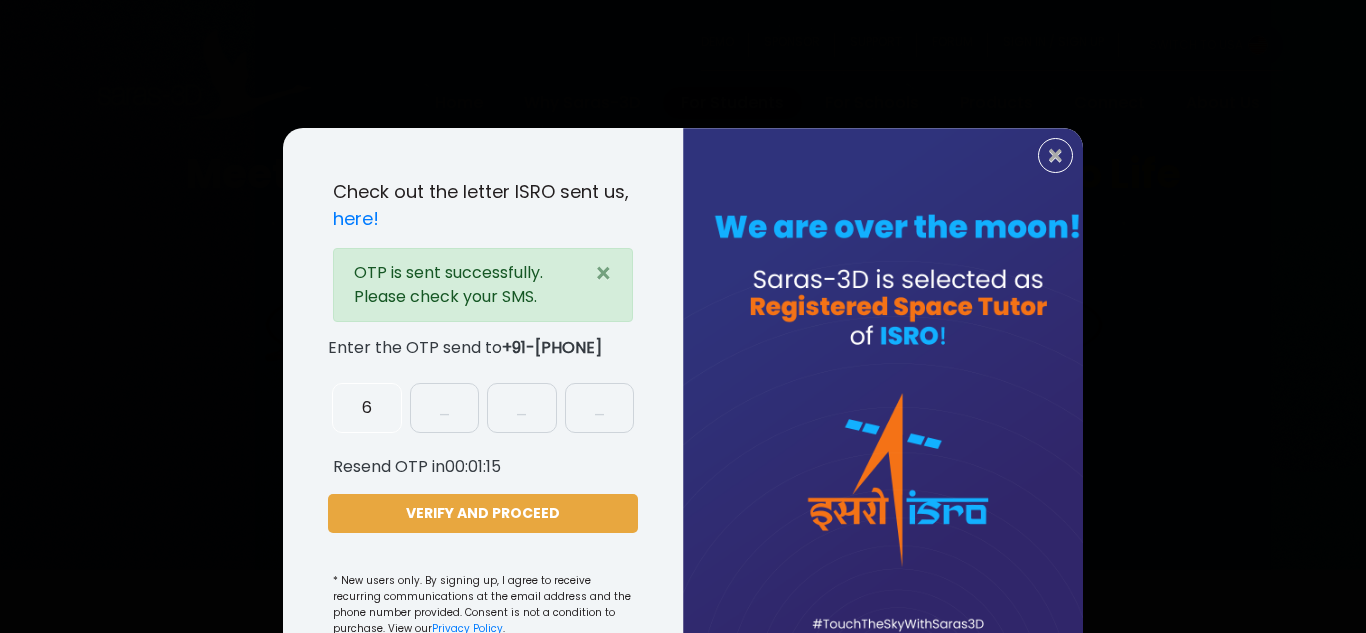 type on "6" 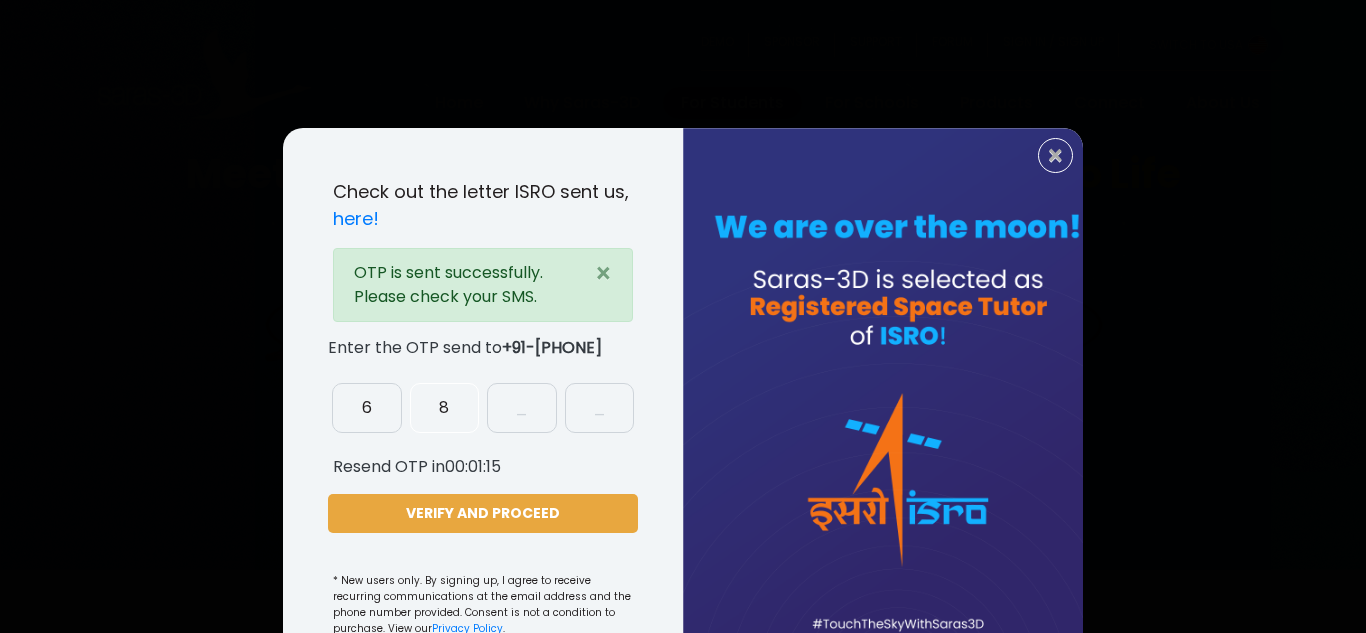 type on "8" 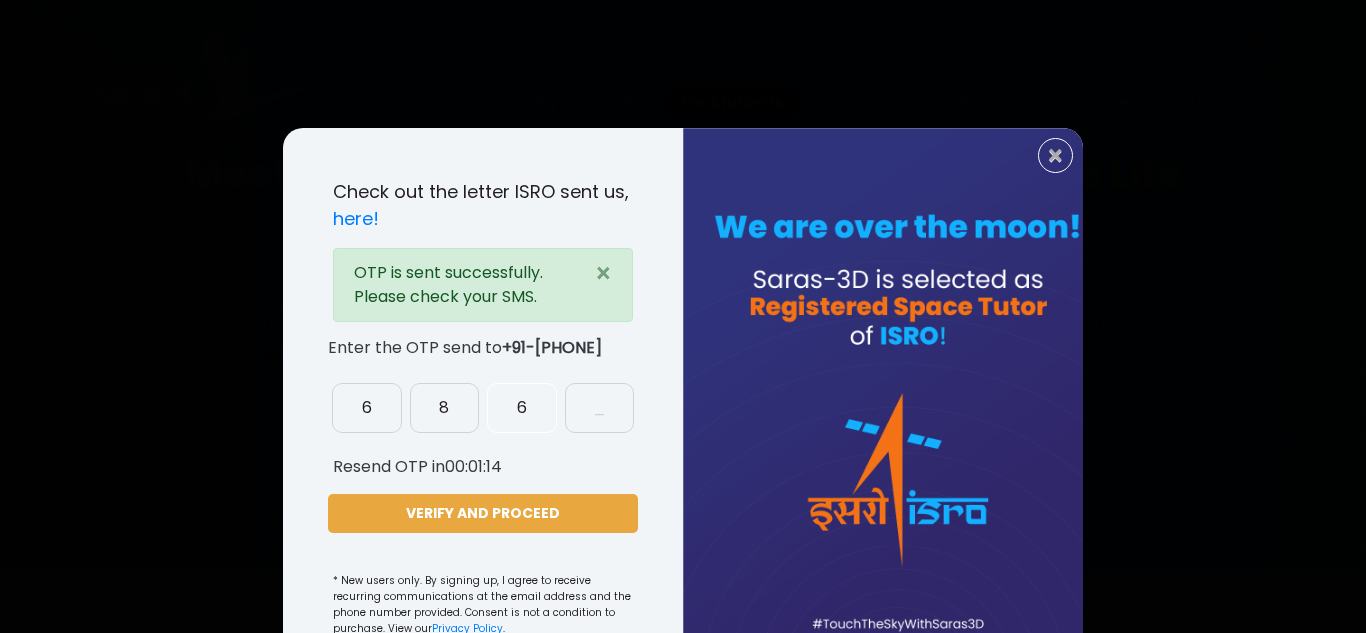 type on "6" 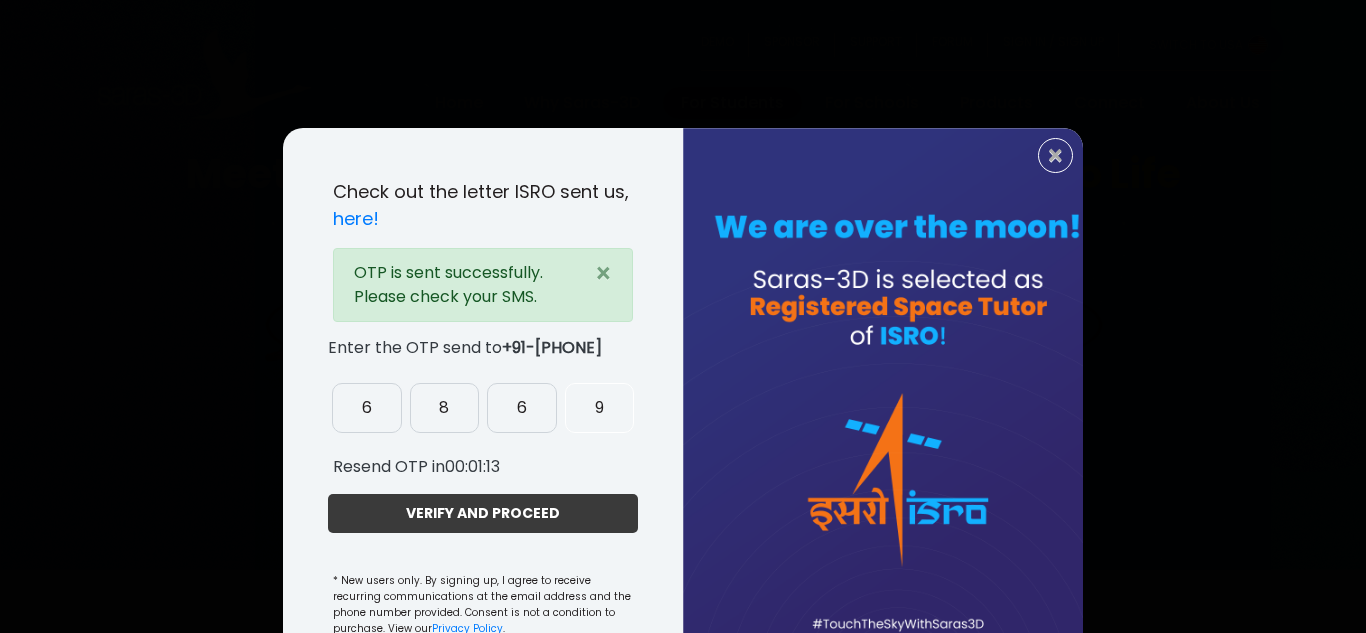type on "9" 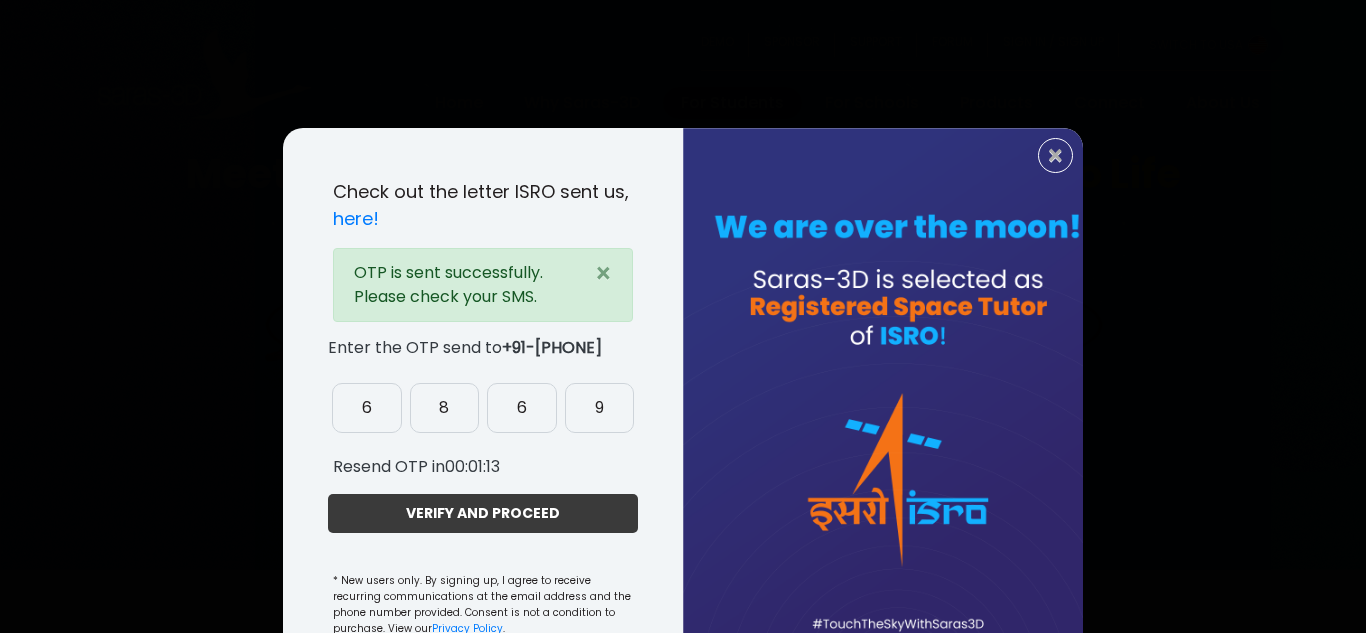 click on "VERIFY AND PROCEED" at bounding box center [483, 513] 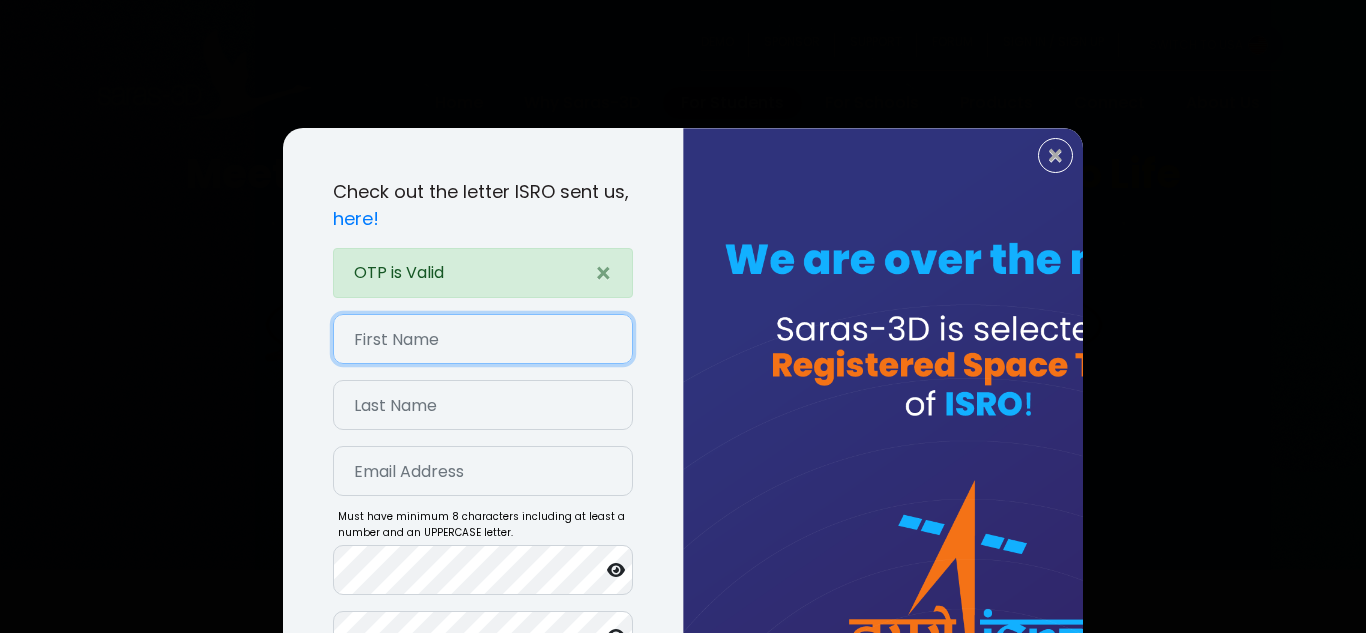 click at bounding box center (483, 339) 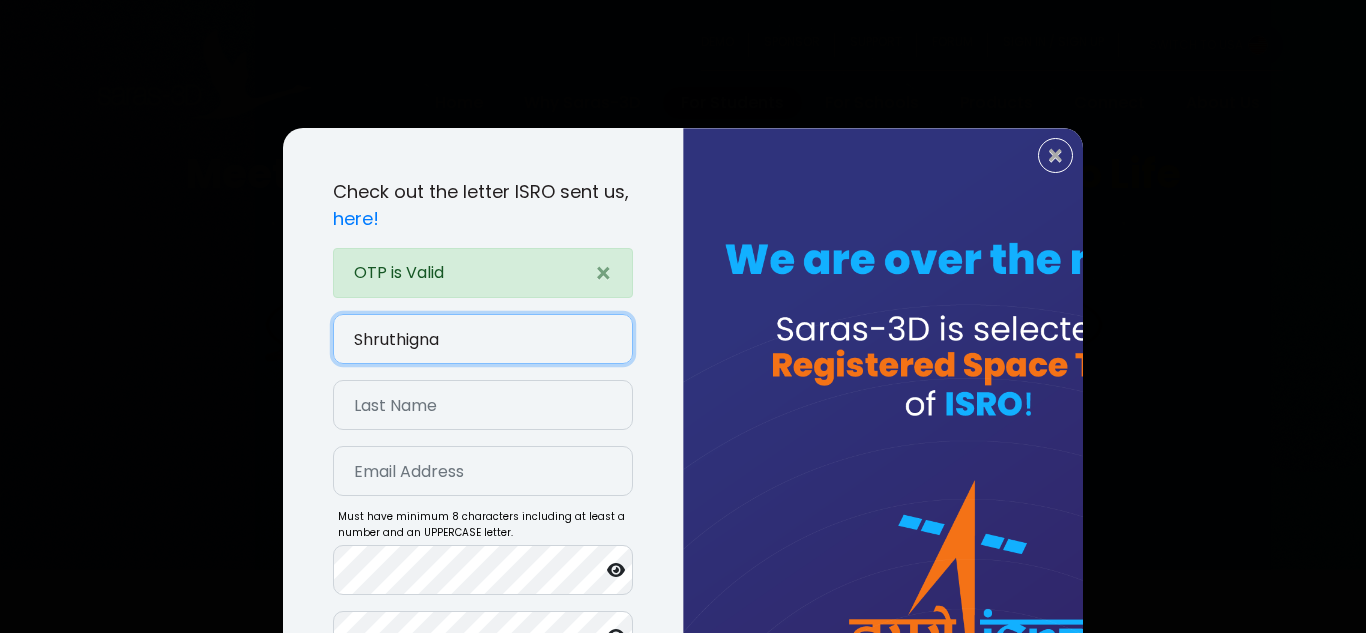 type on "Shruthigna" 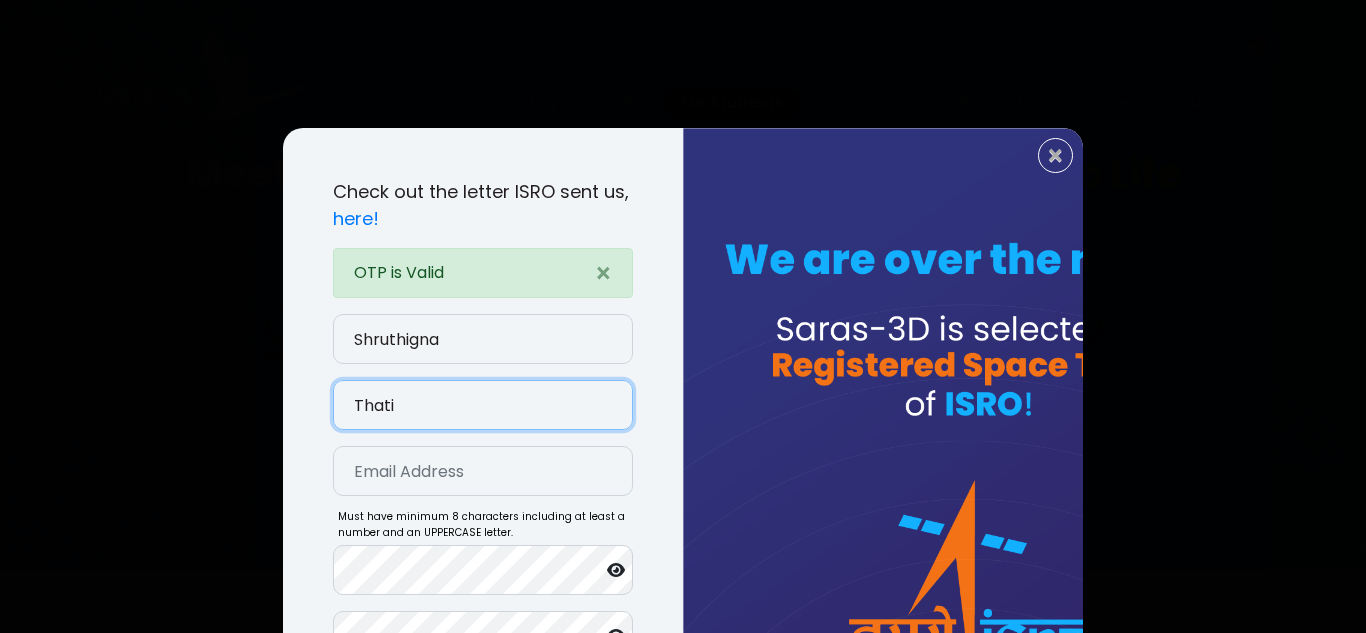 type on "Thati" 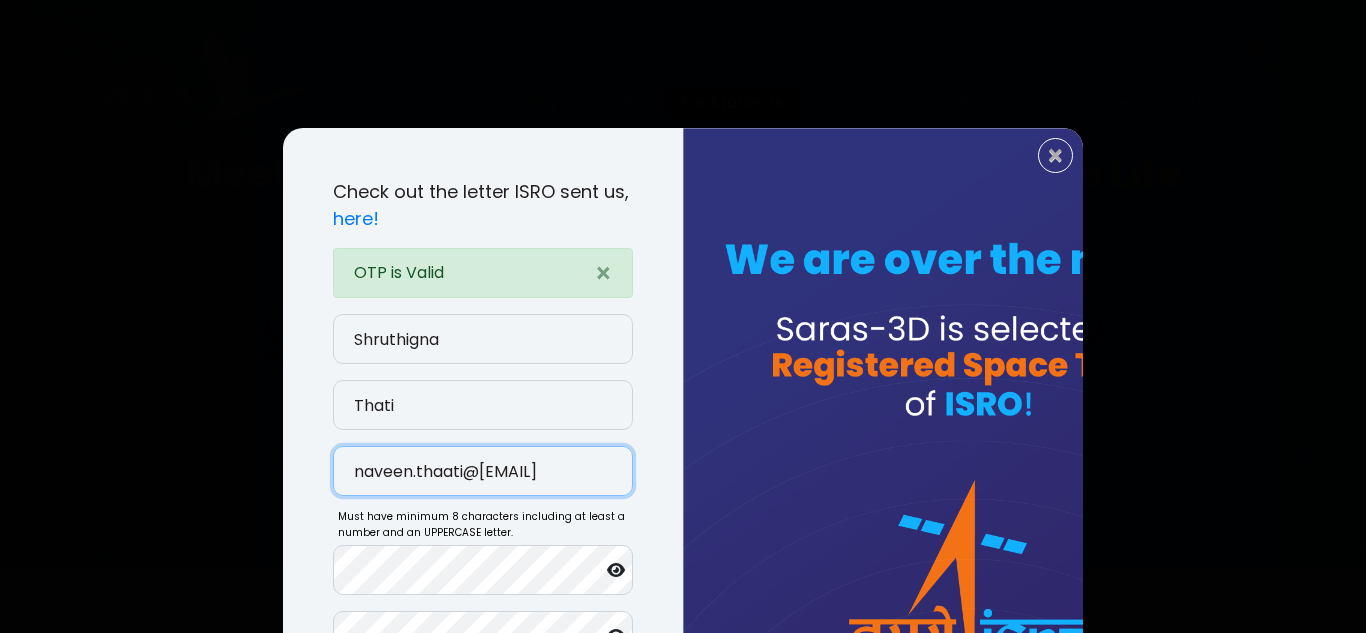 type on "naveen.thaati@gmail.com" 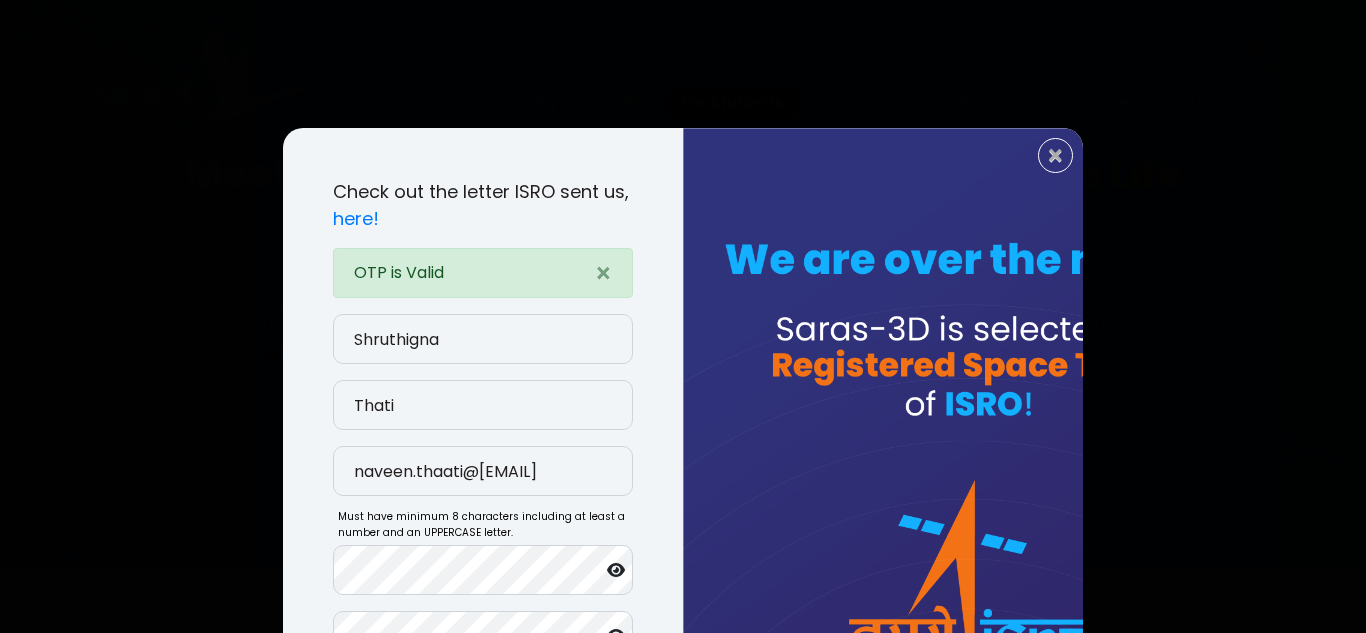 click at bounding box center [616, 570] 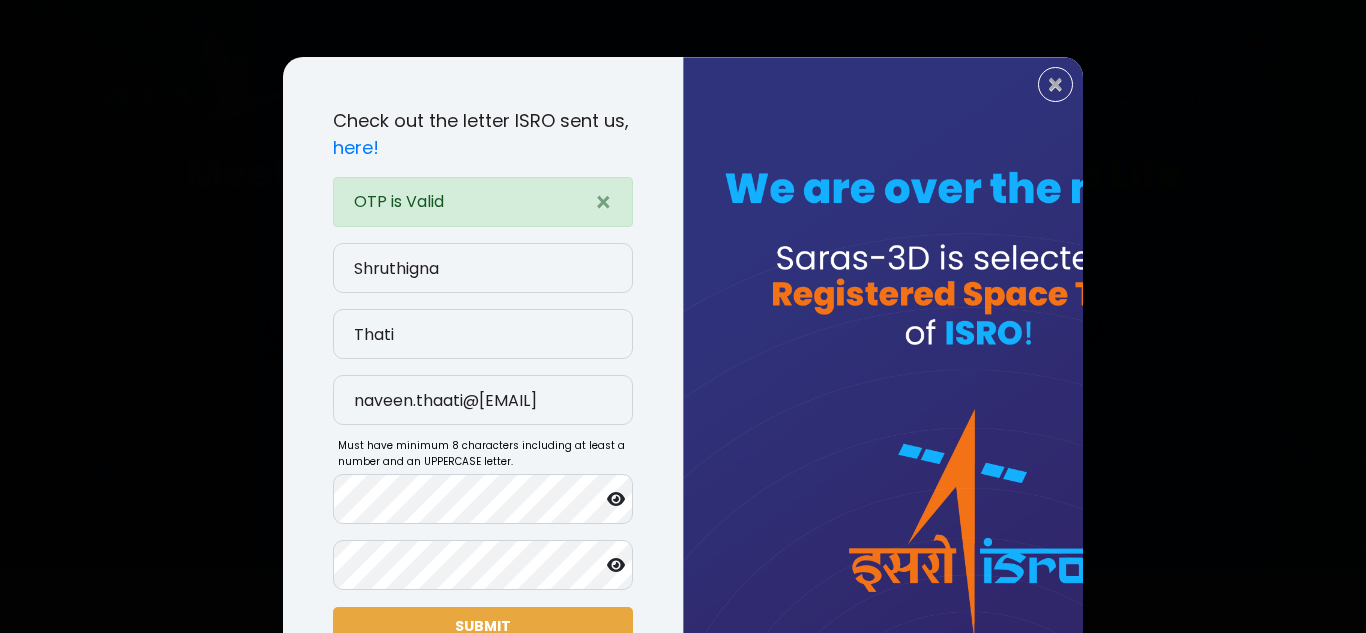 scroll, scrollTop: 200, scrollLeft: 0, axis: vertical 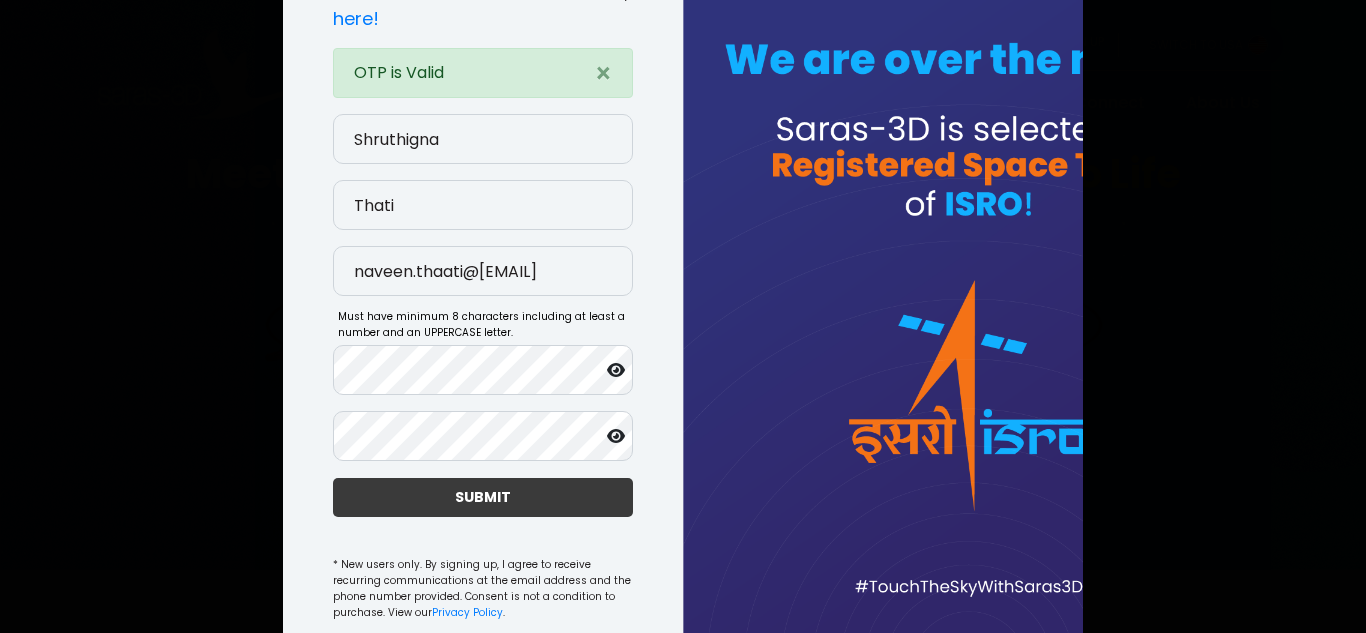 click on "SUBMIT" at bounding box center [483, 497] 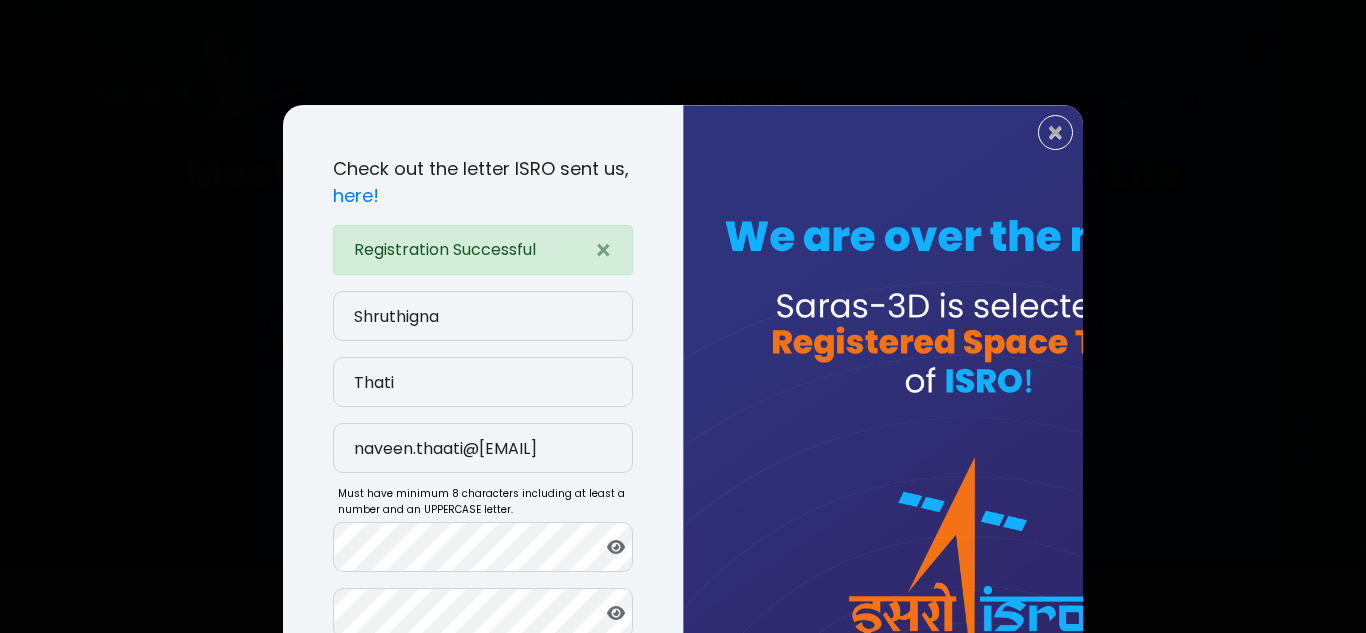 scroll, scrollTop: 0, scrollLeft: 0, axis: both 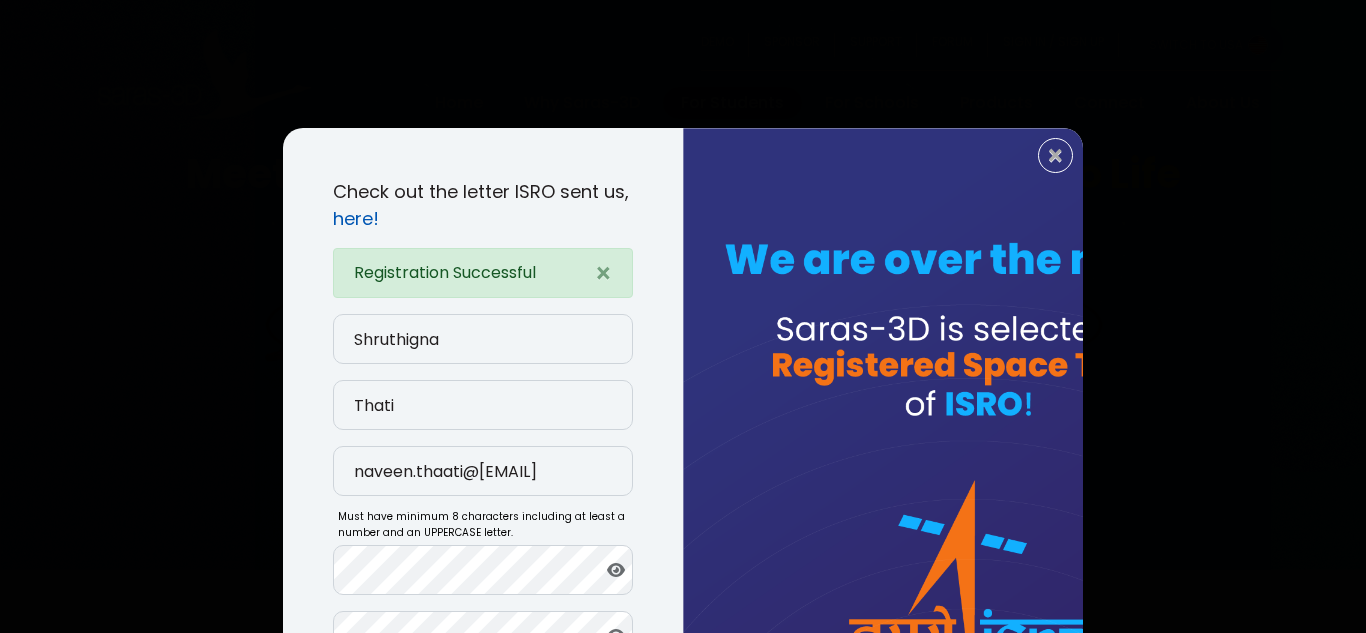 click on "here!" at bounding box center (356, 218) 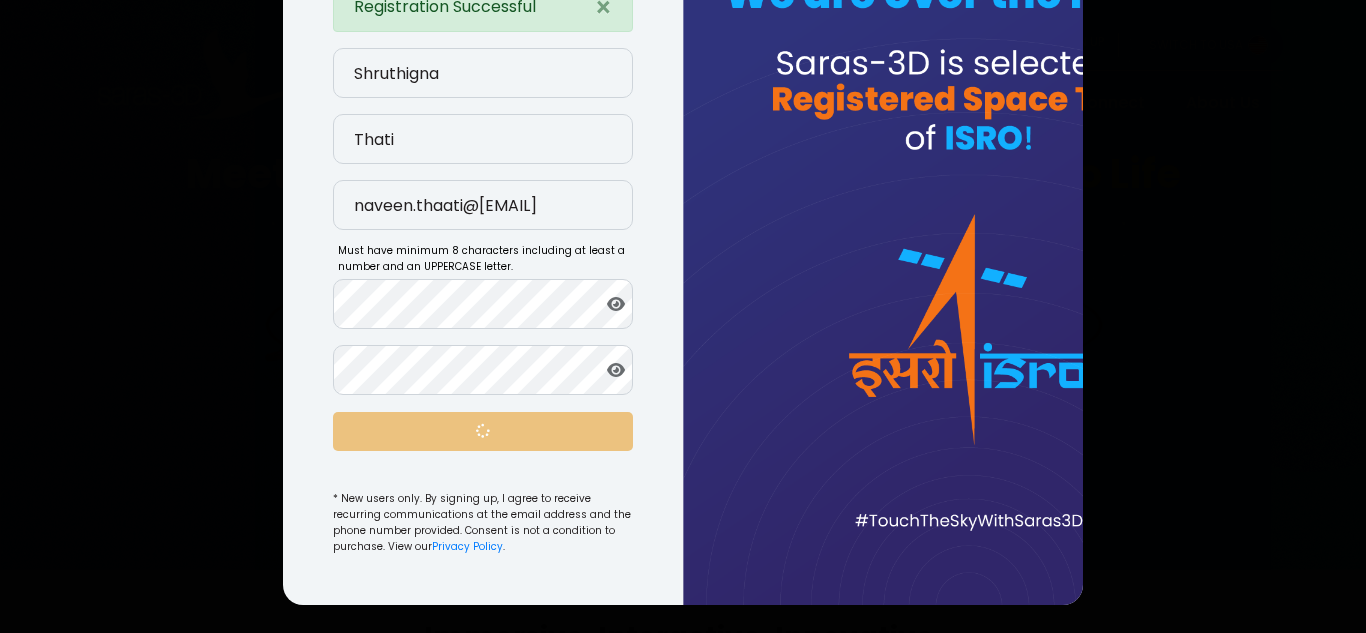 scroll, scrollTop: 0, scrollLeft: 0, axis: both 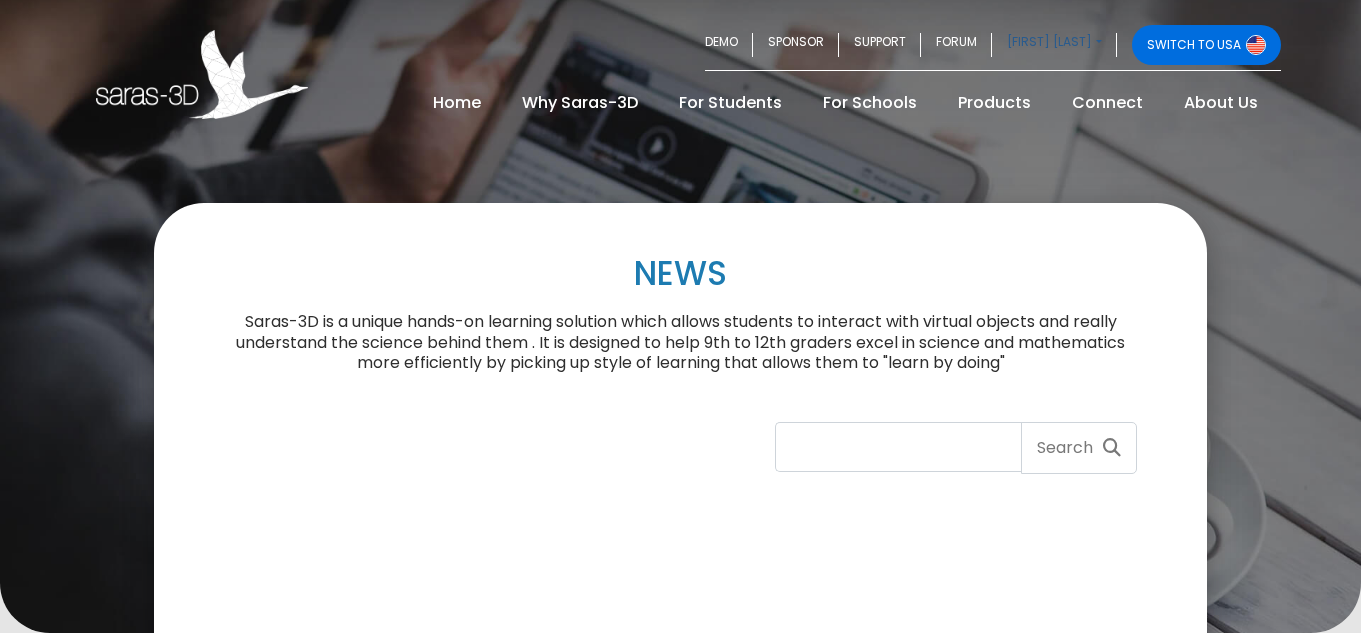 click on "[FIRST] [LAST]" at bounding box center [1054, 45] 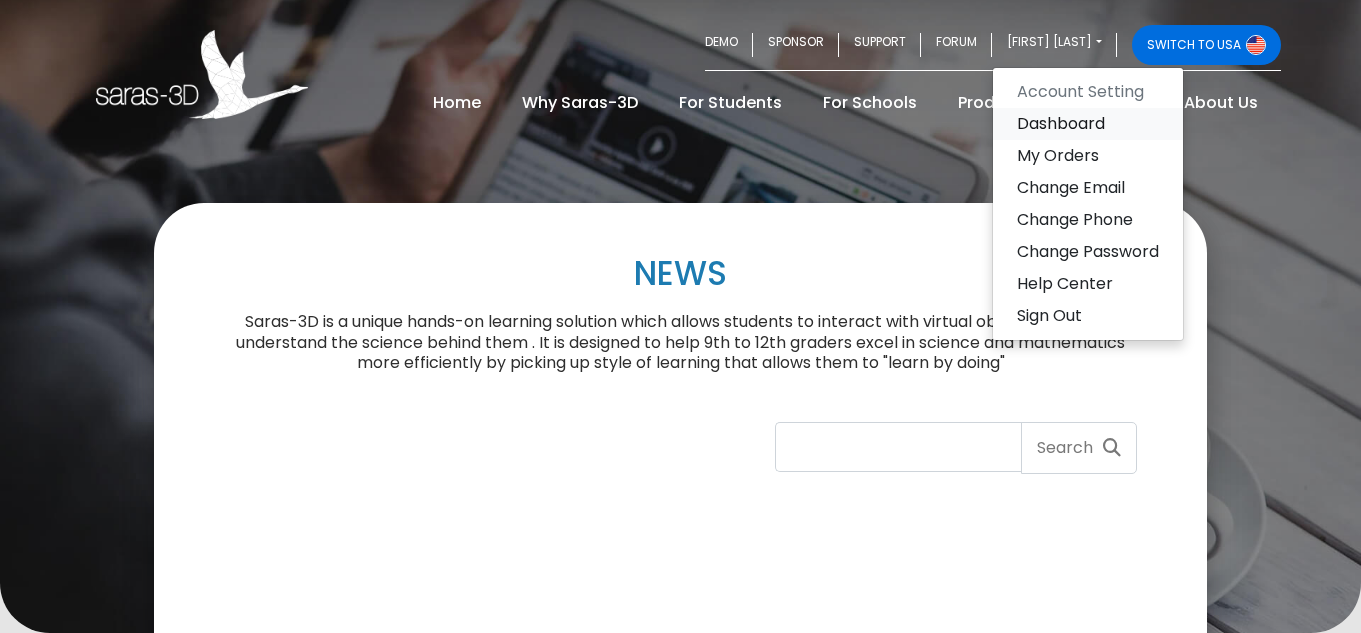 click on "Dashboard" at bounding box center (1088, 124) 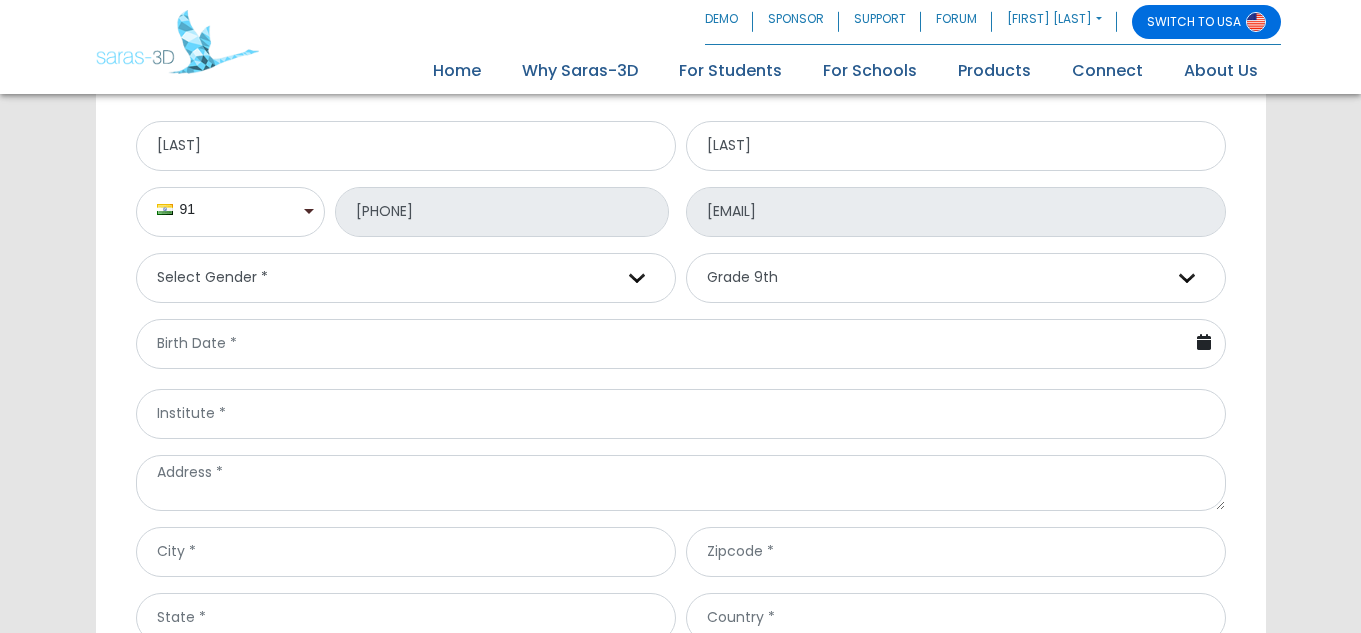 scroll, scrollTop: 600, scrollLeft: 0, axis: vertical 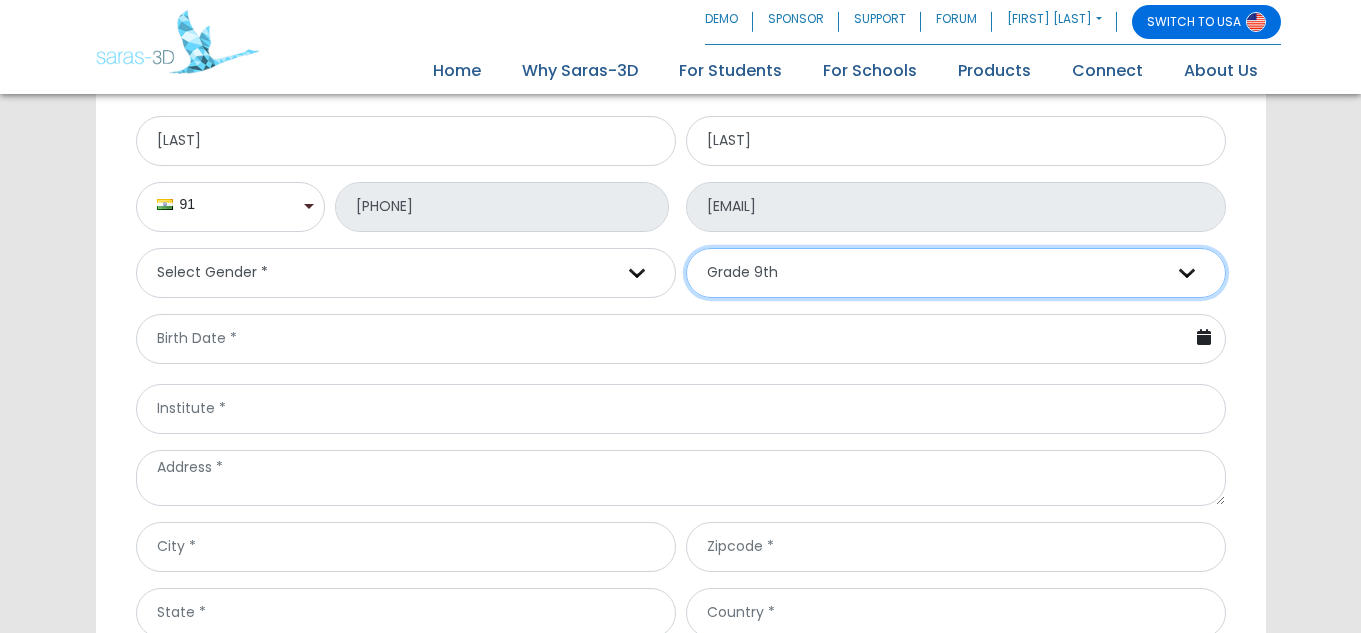 click on "Select Grade Grade 9 th Grade 10 th Grade 11 th Grade 12 th 														 Other" at bounding box center [956, 273] 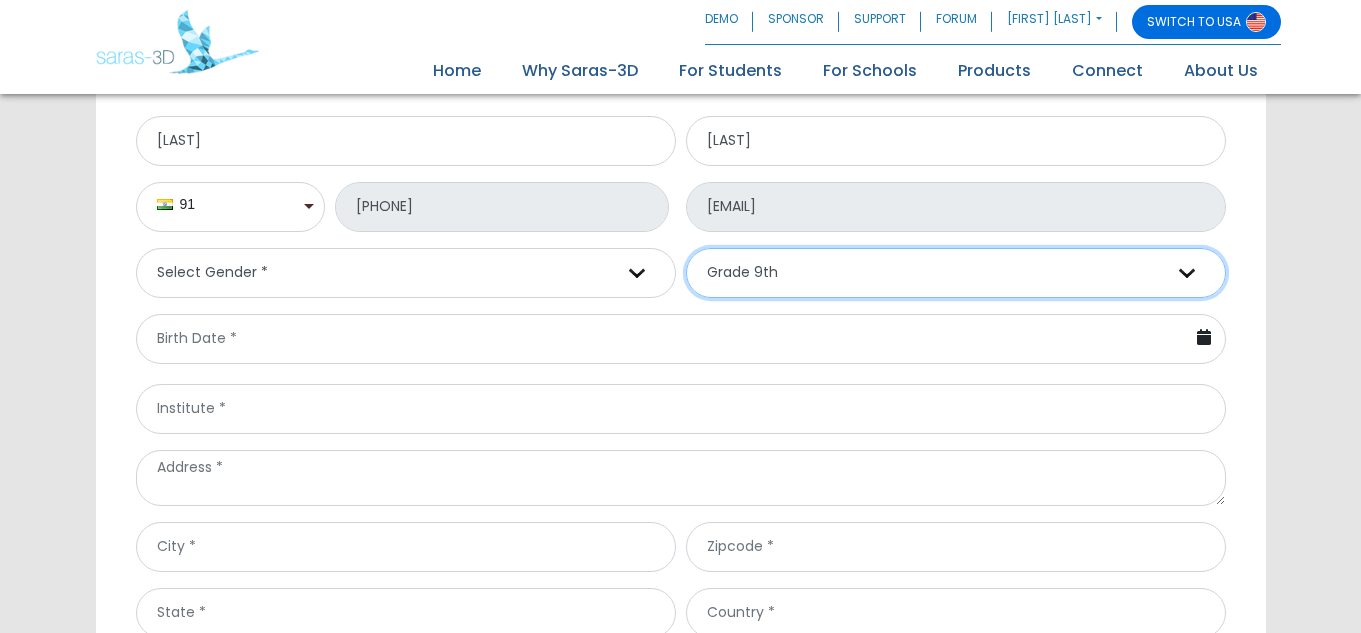 select on "Other" 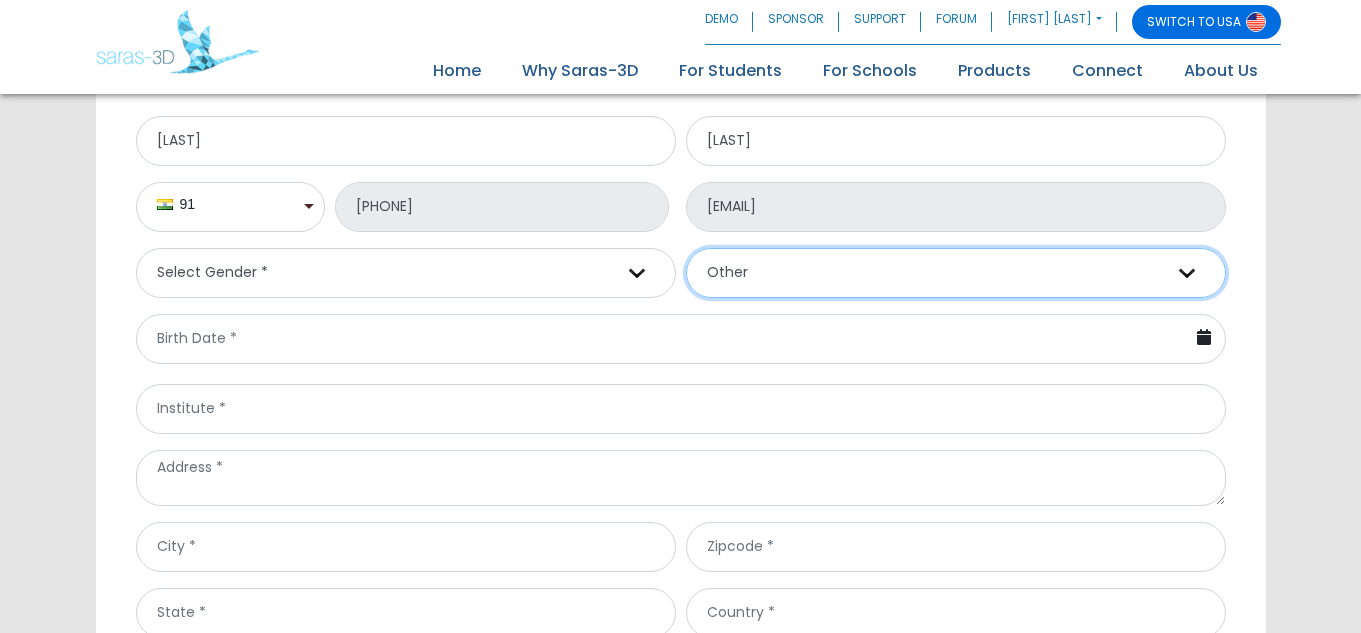 click on "Select Grade Grade 9 th Grade 10 th Grade 11 th Grade 12 th 														 Other" at bounding box center (956, 273) 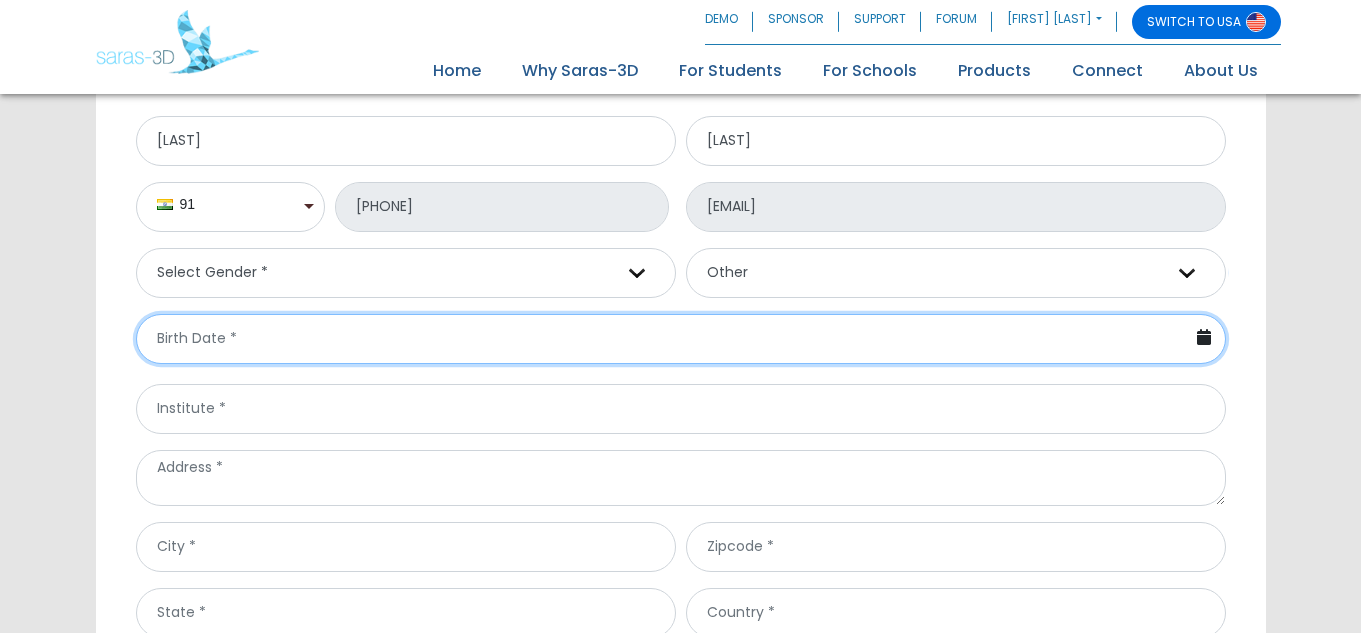 click at bounding box center (681, 339) 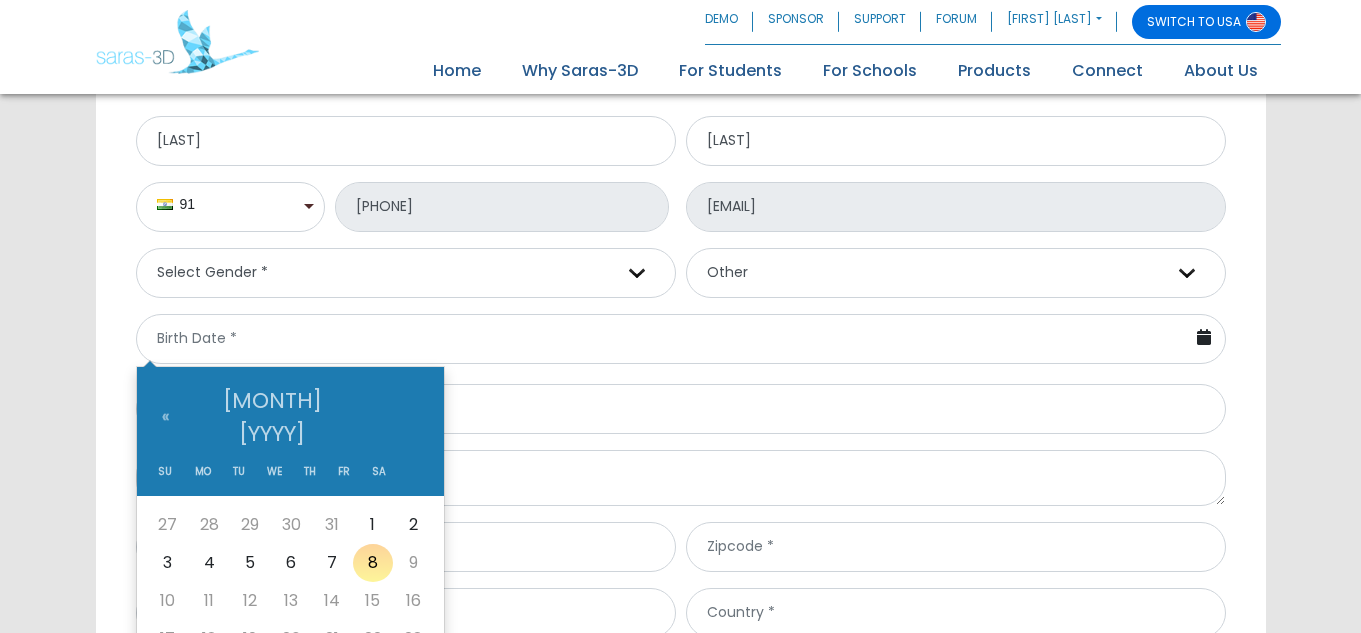 click on "August 2025" at bounding box center [272, 417] 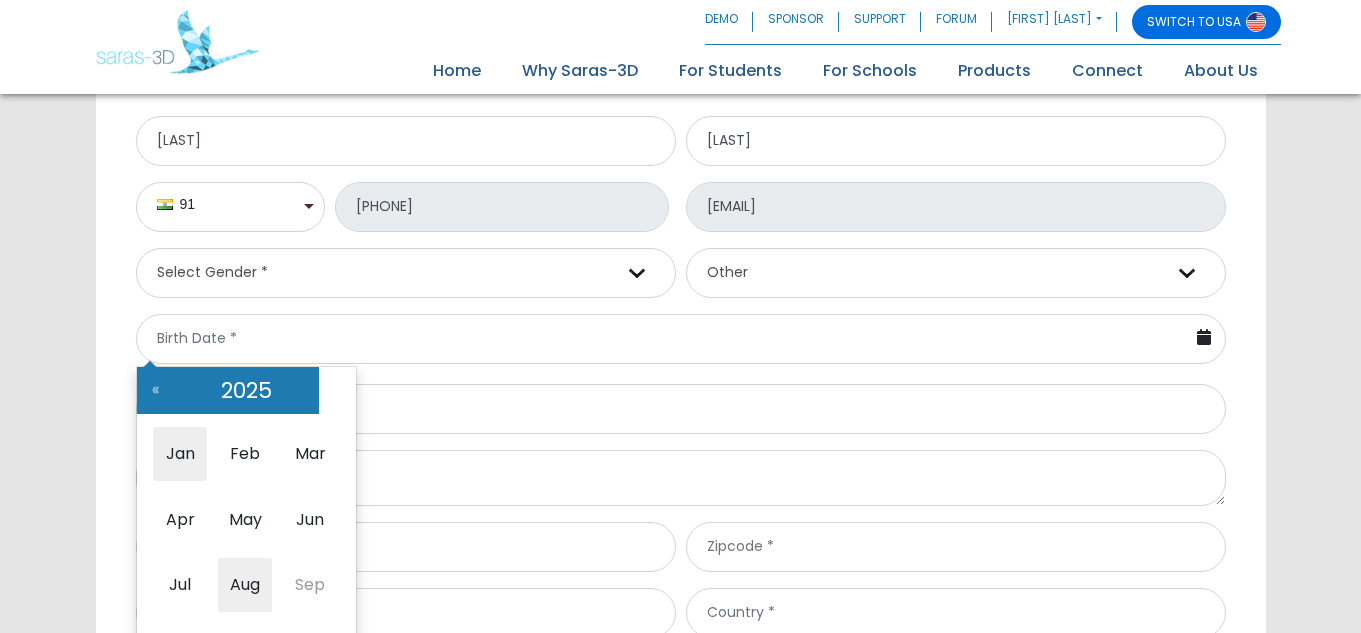 click on "Jan" at bounding box center [179, 454] 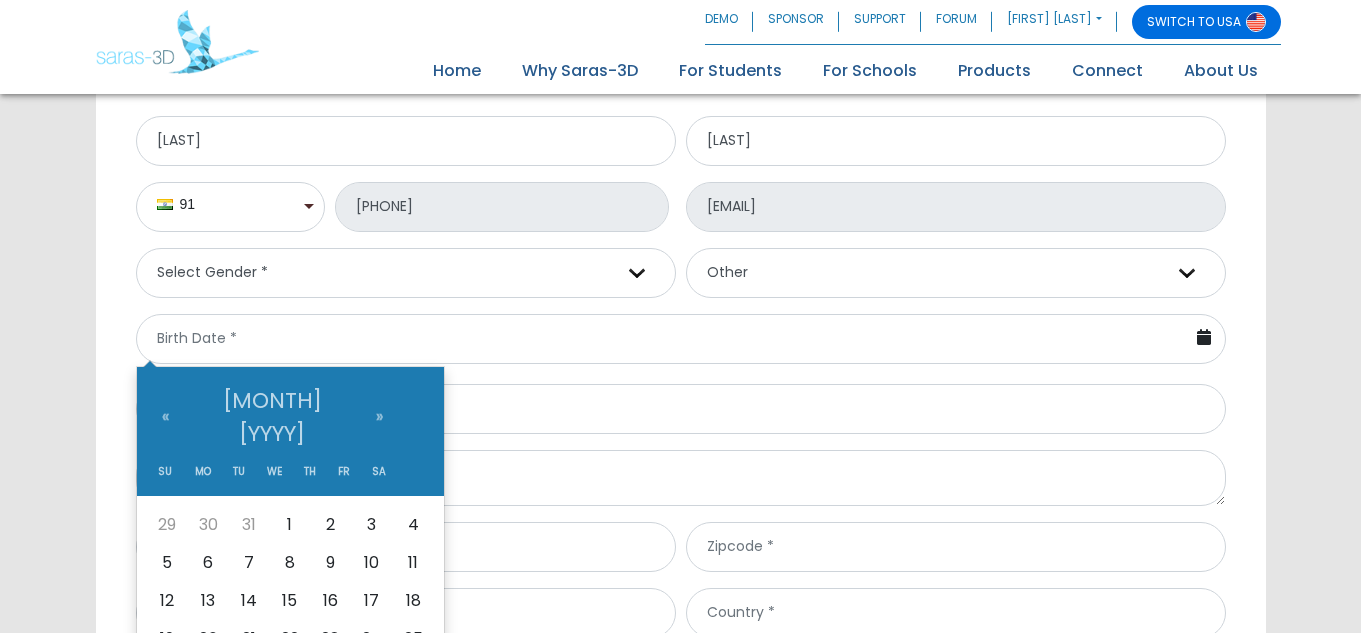 click on "January 2025" at bounding box center [272, 417] 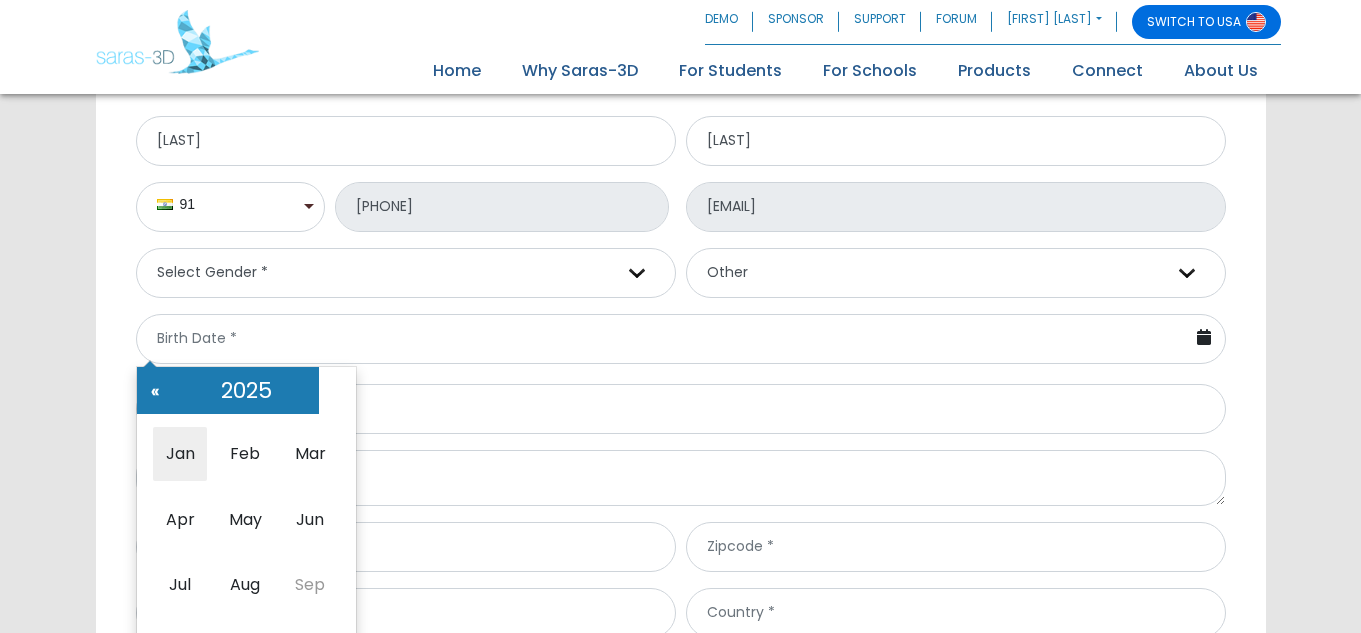 click on "«" at bounding box center [155, 390] 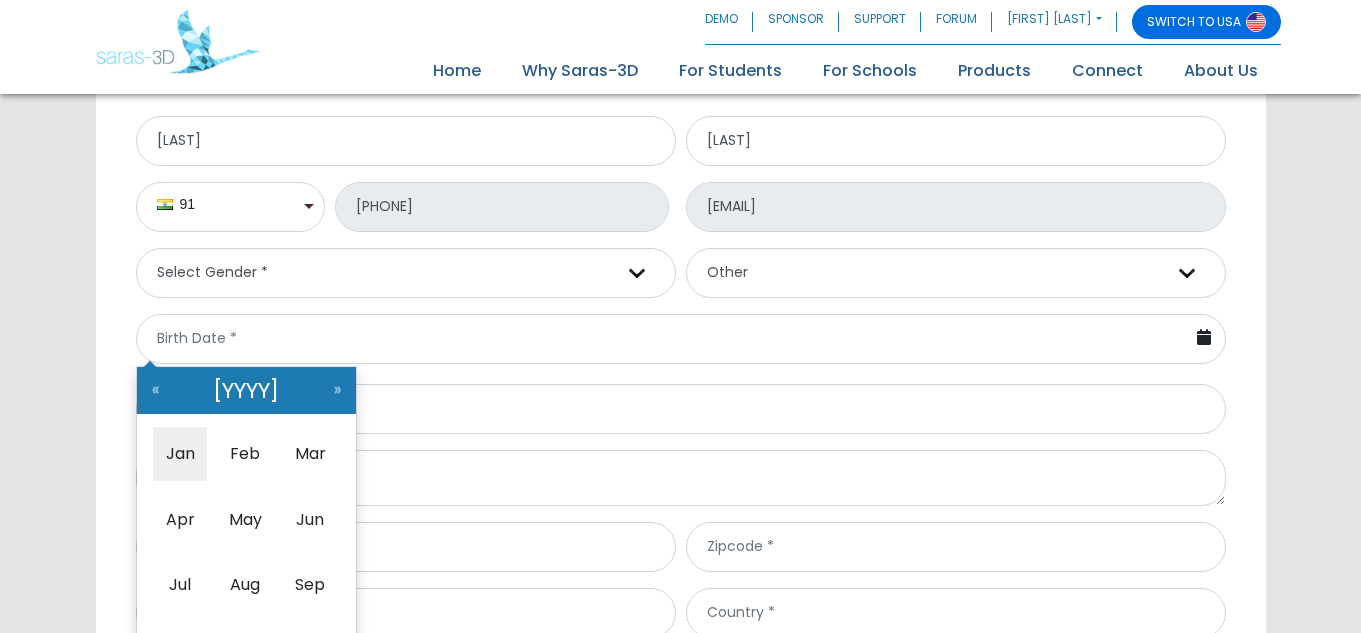 click on "«" at bounding box center [155, 390] 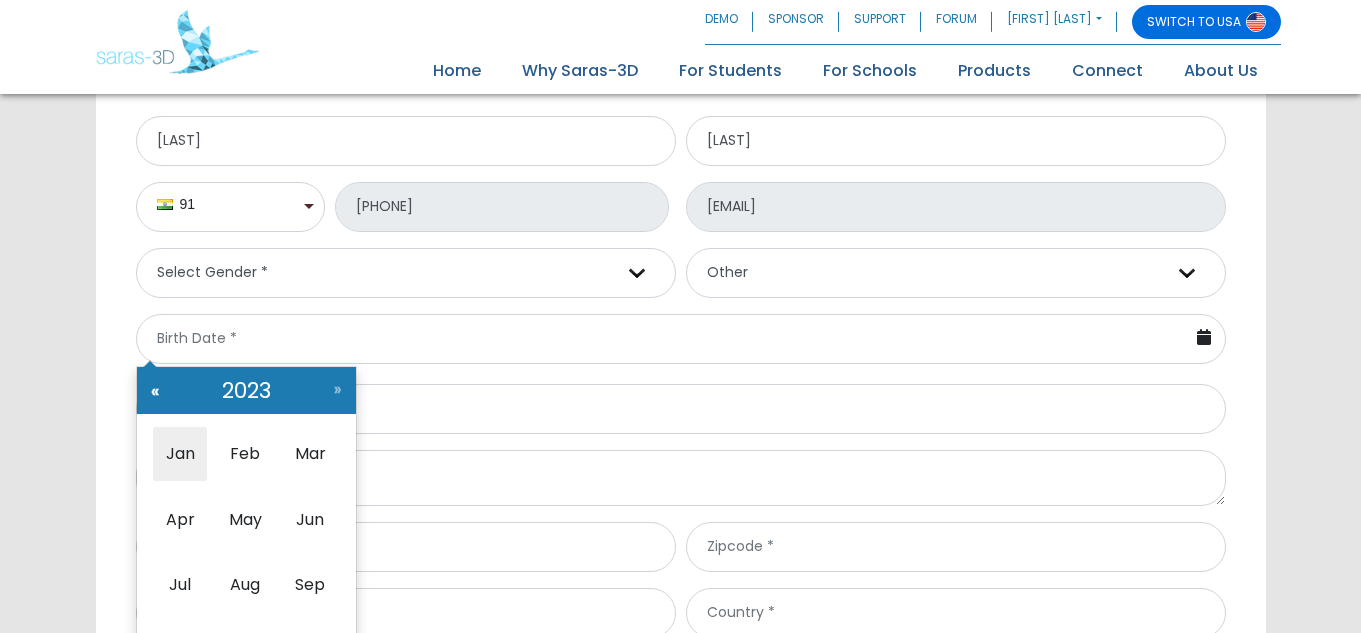 click on "«" at bounding box center [155, 390] 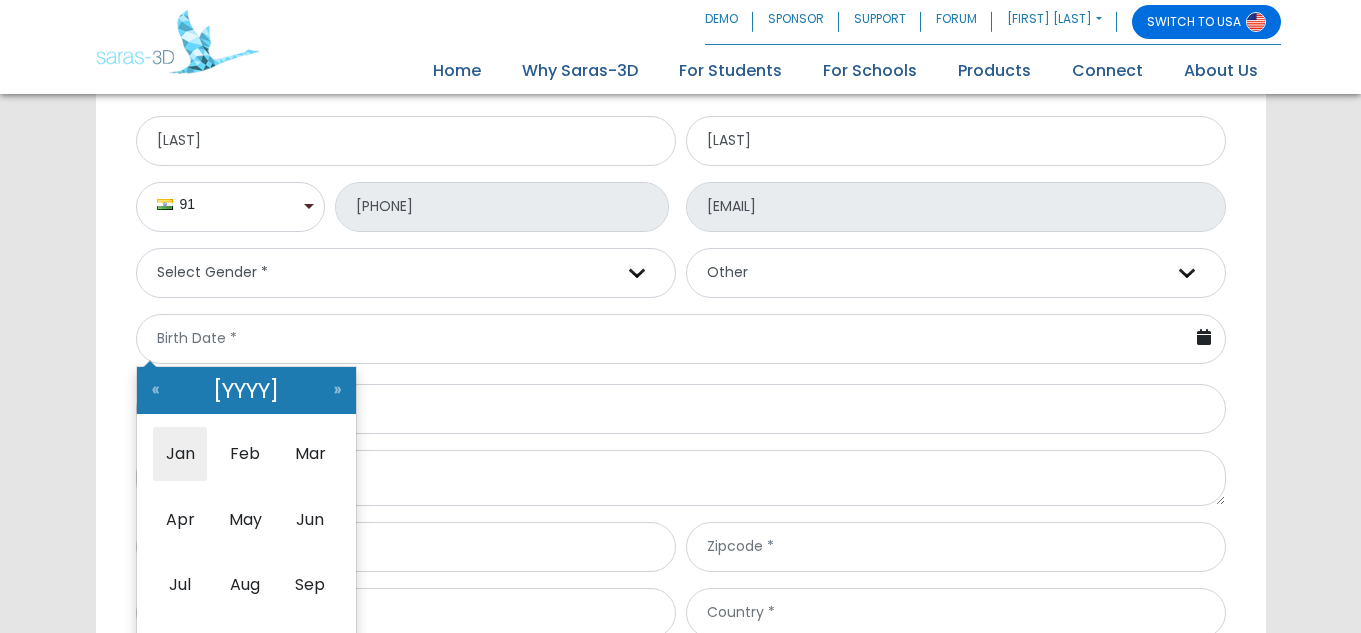 click on "«" at bounding box center (155, 390) 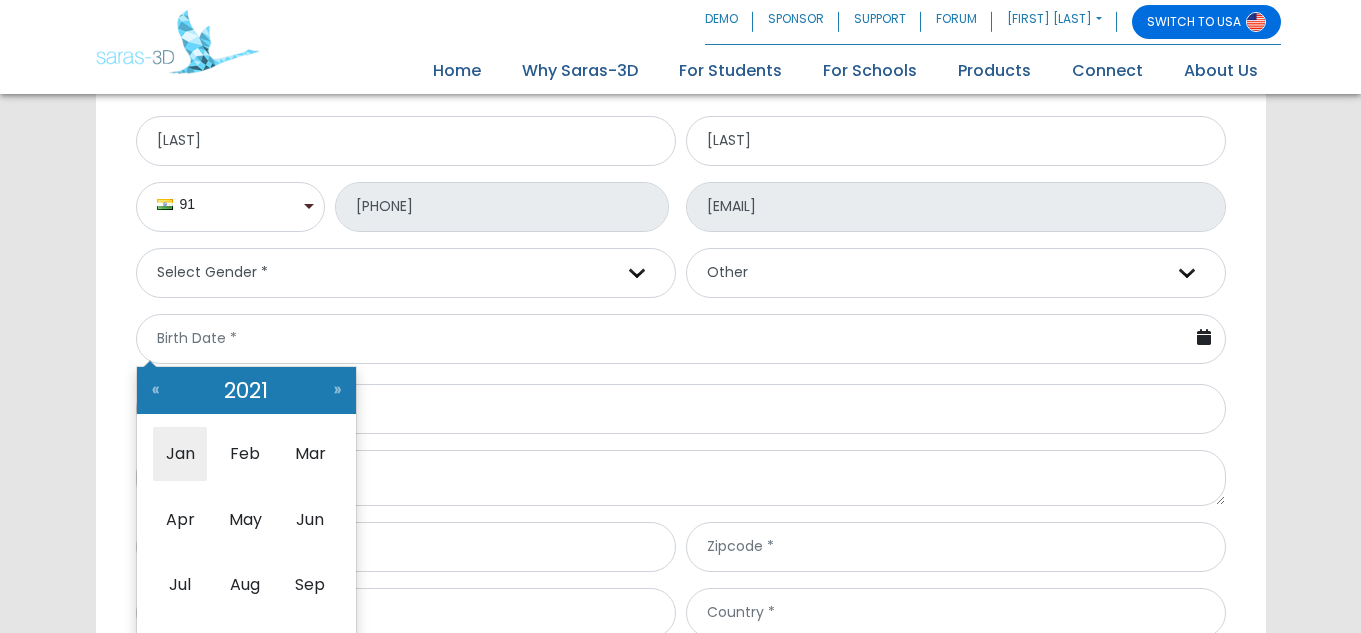 click on "«" at bounding box center [155, 390] 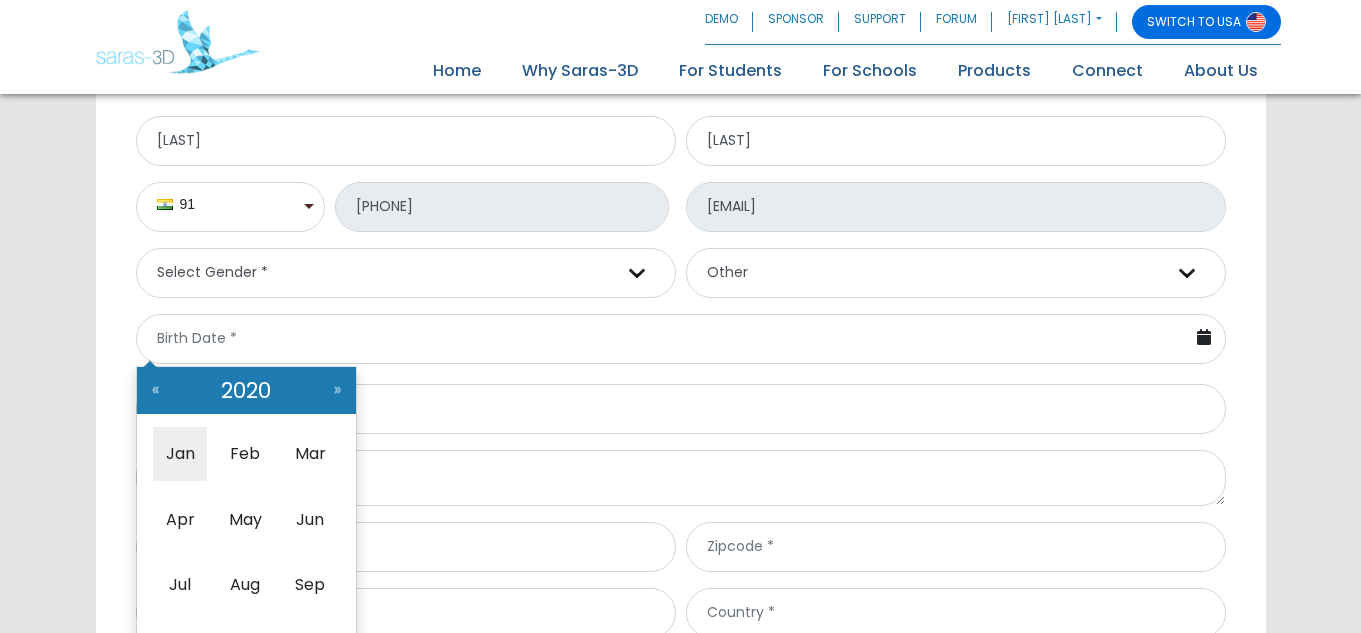 click on "«" at bounding box center [155, 390] 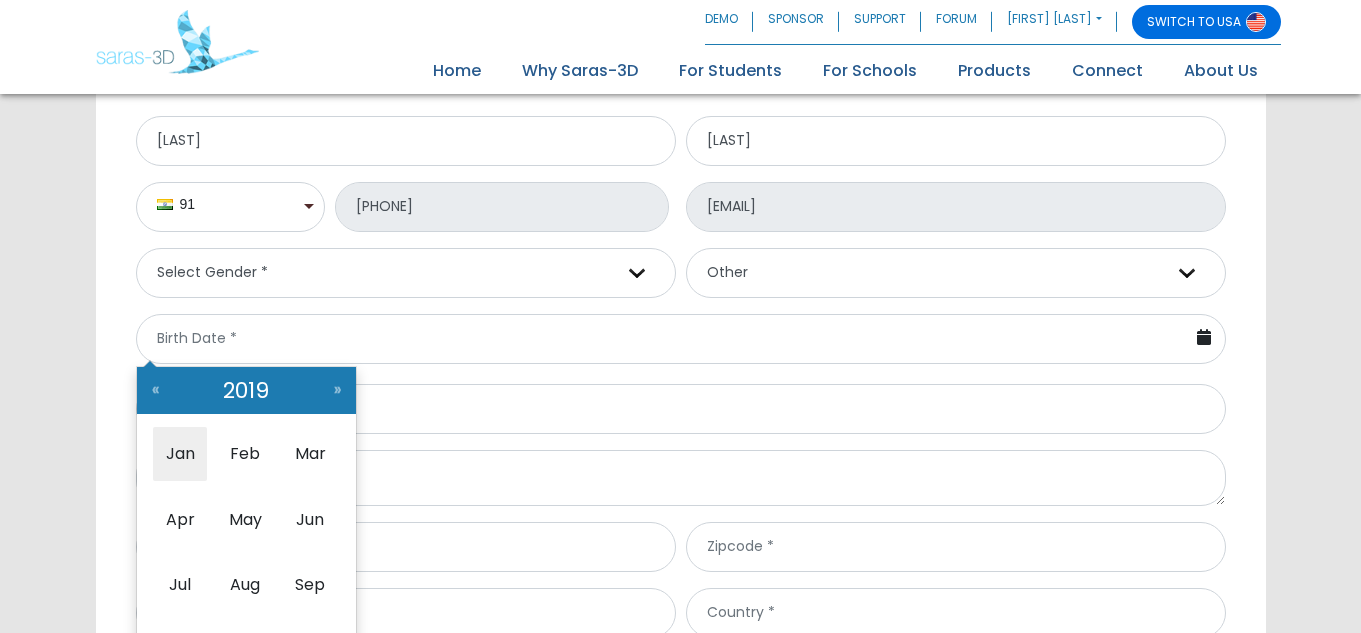 click on "«" at bounding box center (155, 390) 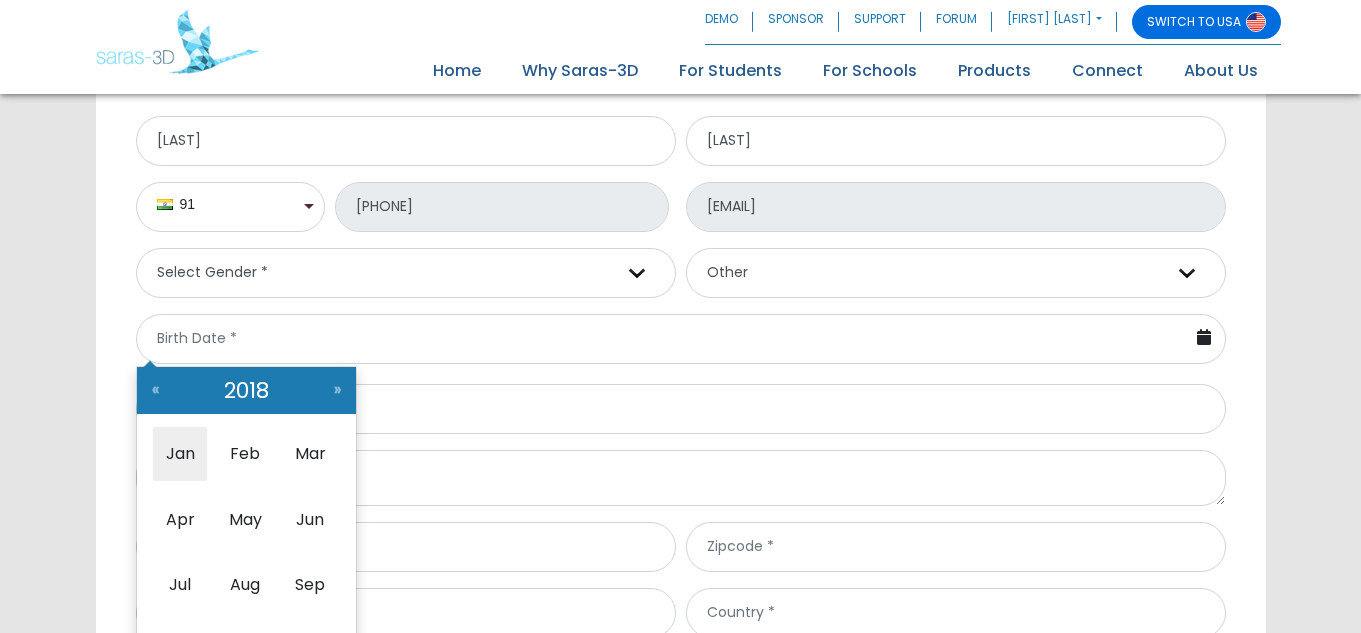 click on "«" at bounding box center (155, 390) 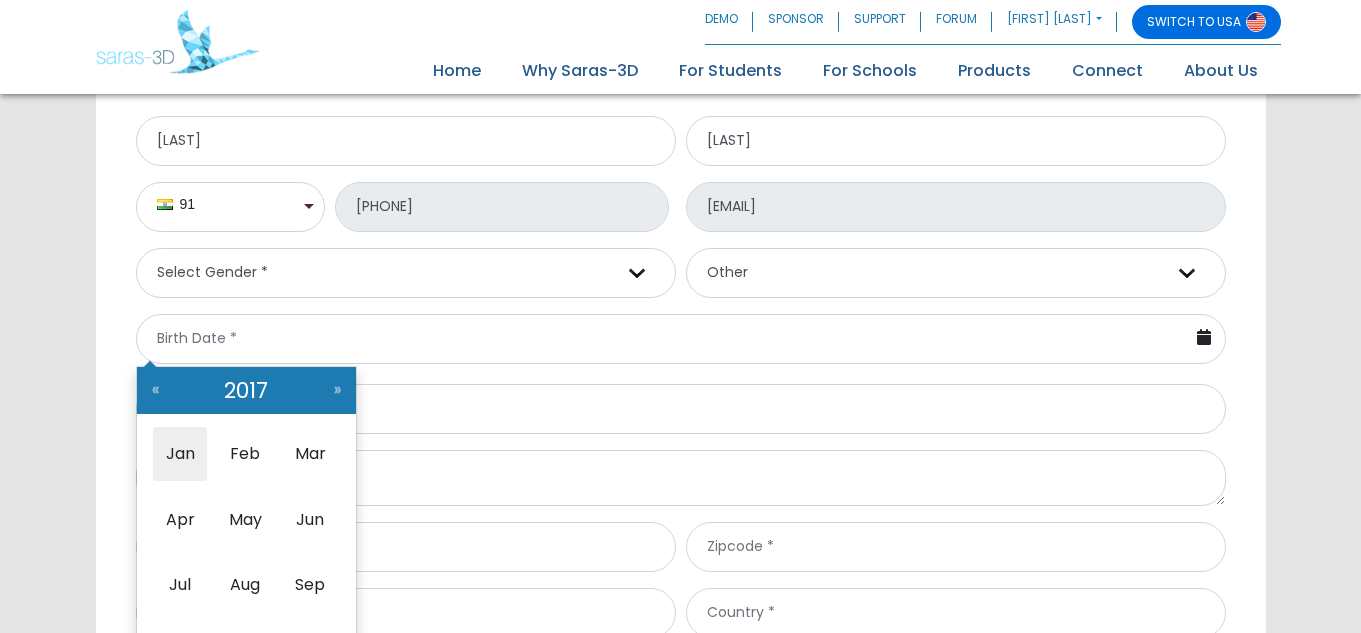 click on "«" at bounding box center (155, 390) 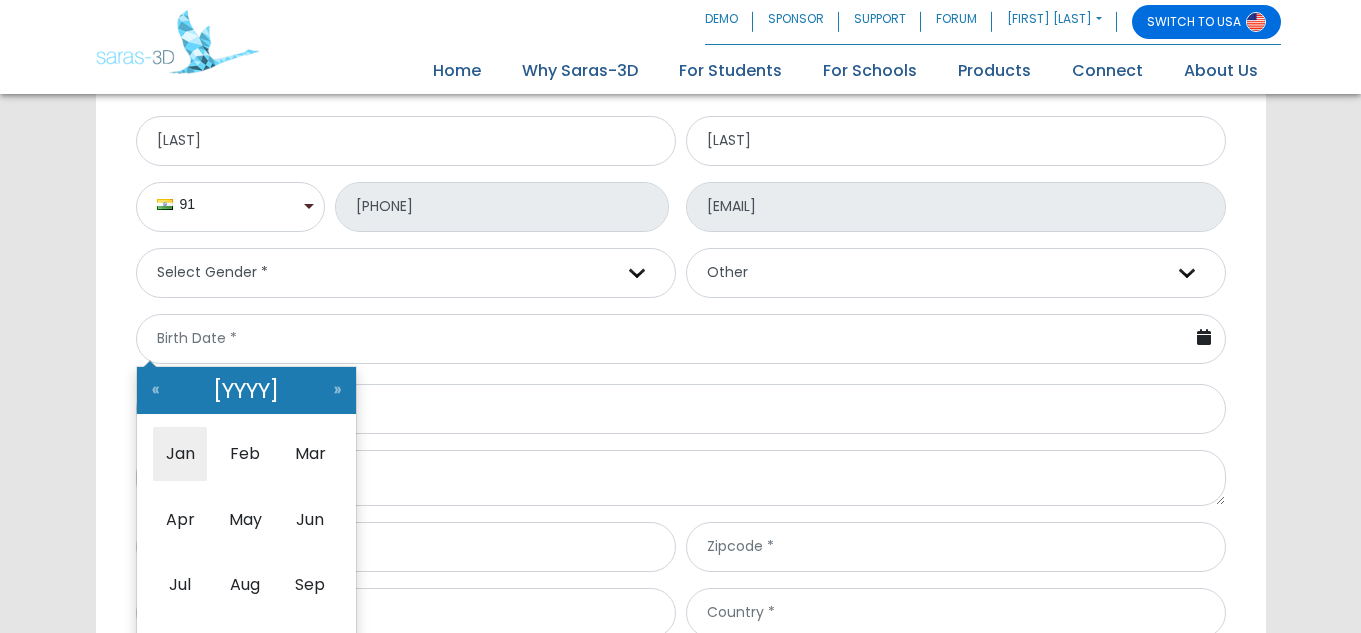 click on "Jan" at bounding box center (179, 454) 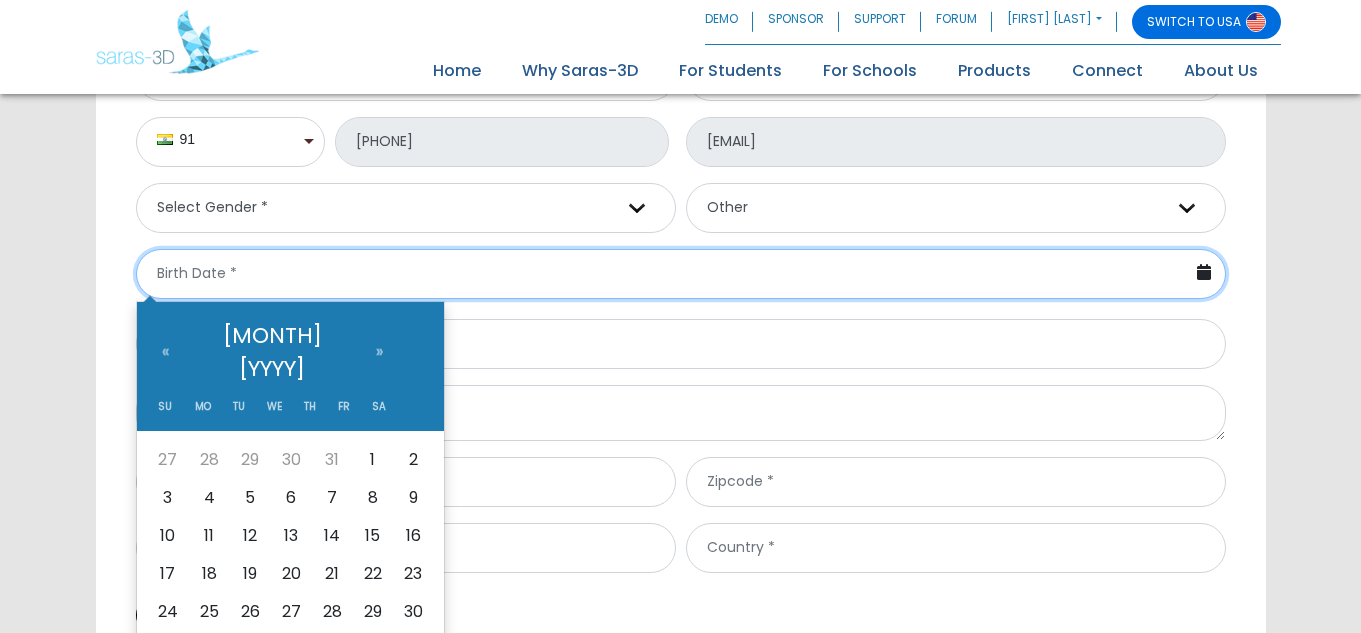 scroll, scrollTop: 700, scrollLeft: 0, axis: vertical 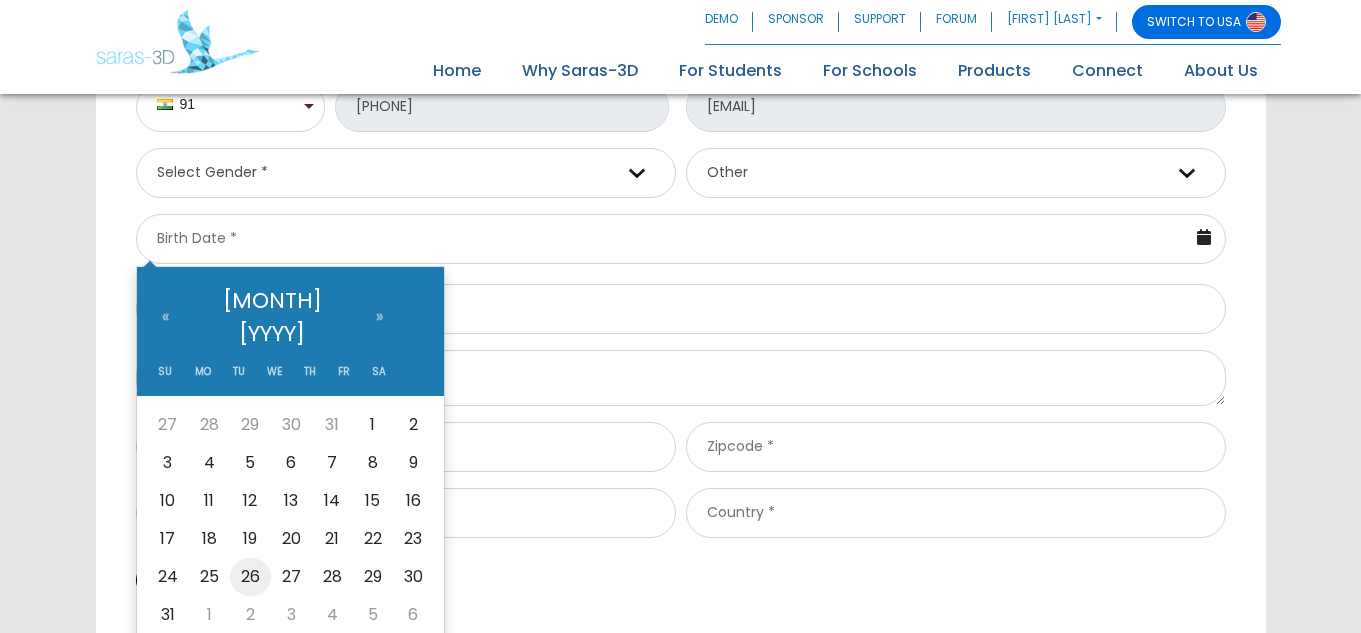 click on "26" at bounding box center (250, 577) 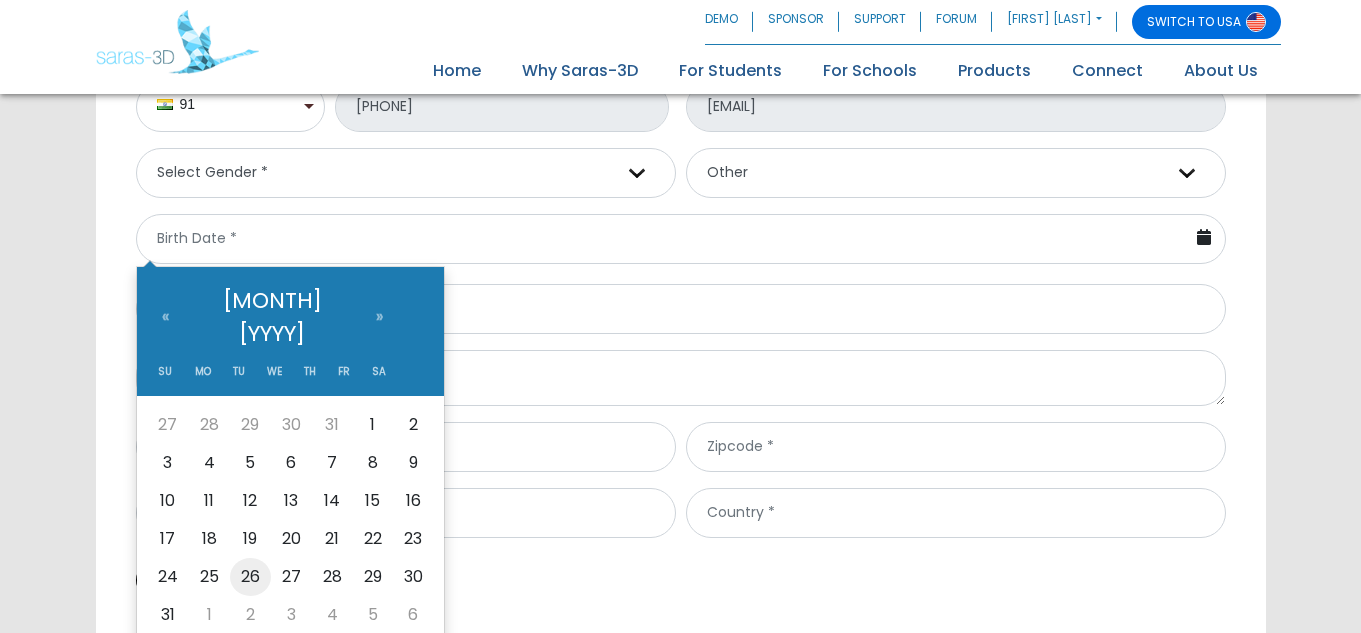 type on "26-01-2016" 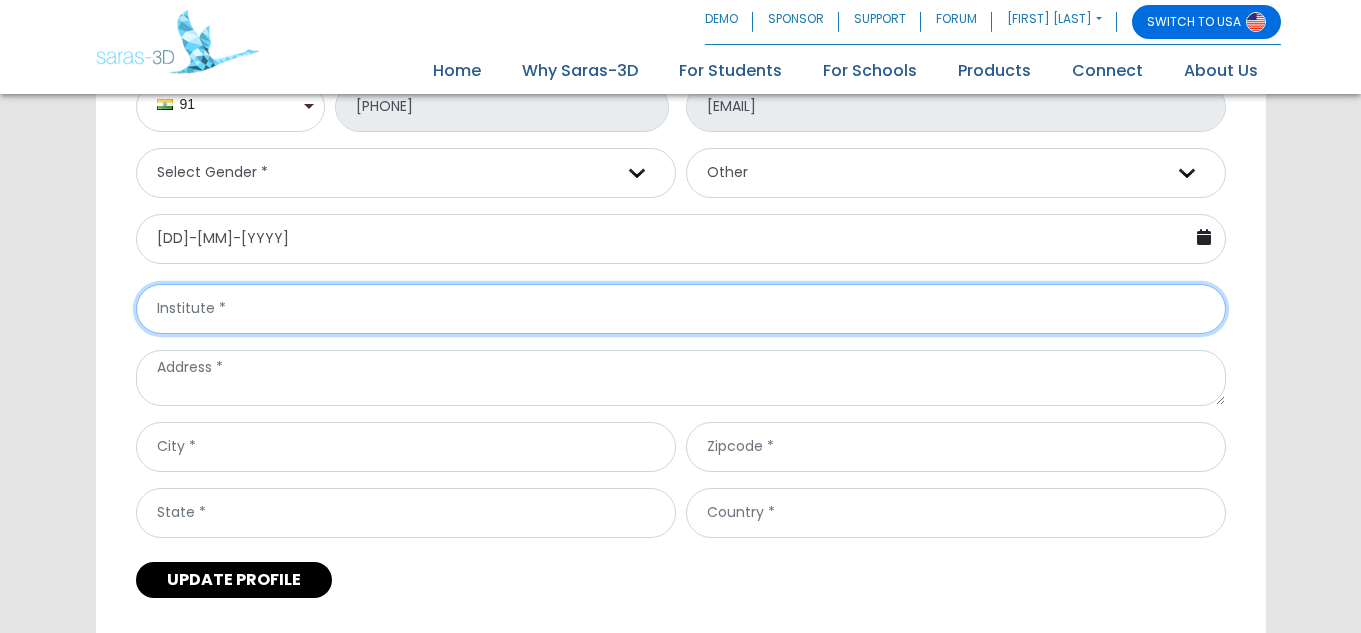 click at bounding box center [681, 309] 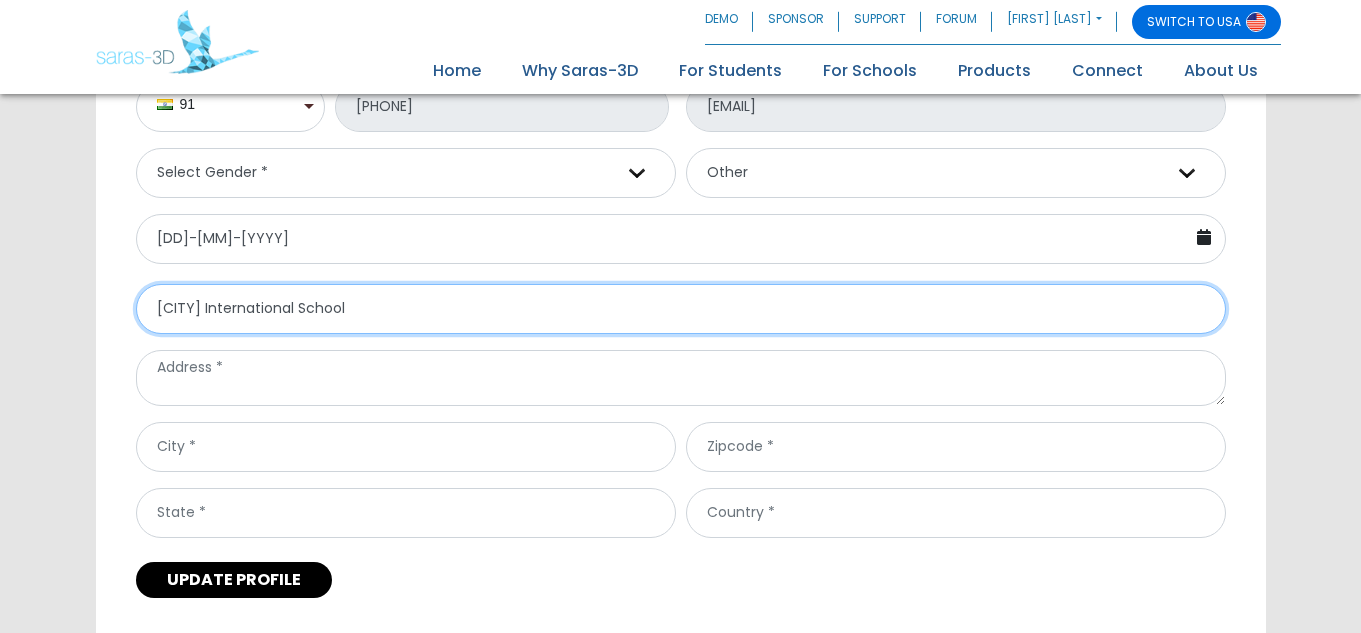 type on "Rotterdam International School" 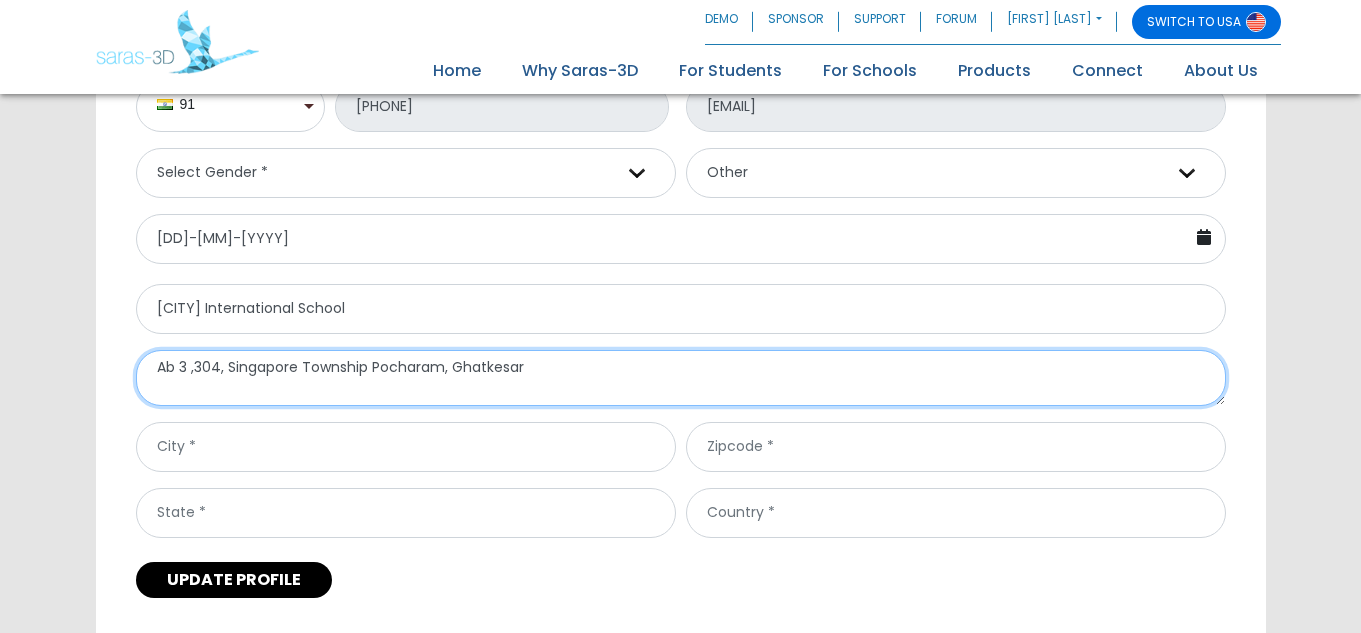type on "Ab 3 ,304, Singapore Township Pocharam, Ghatkesar" 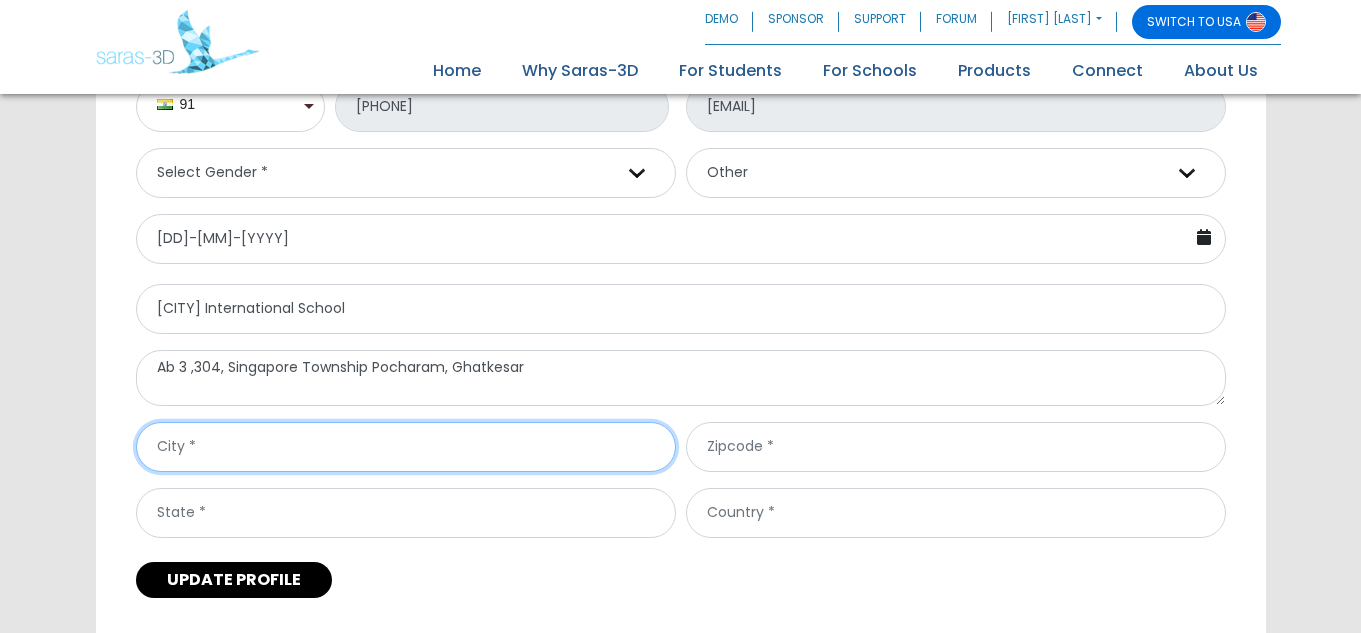 click at bounding box center (406, 447) 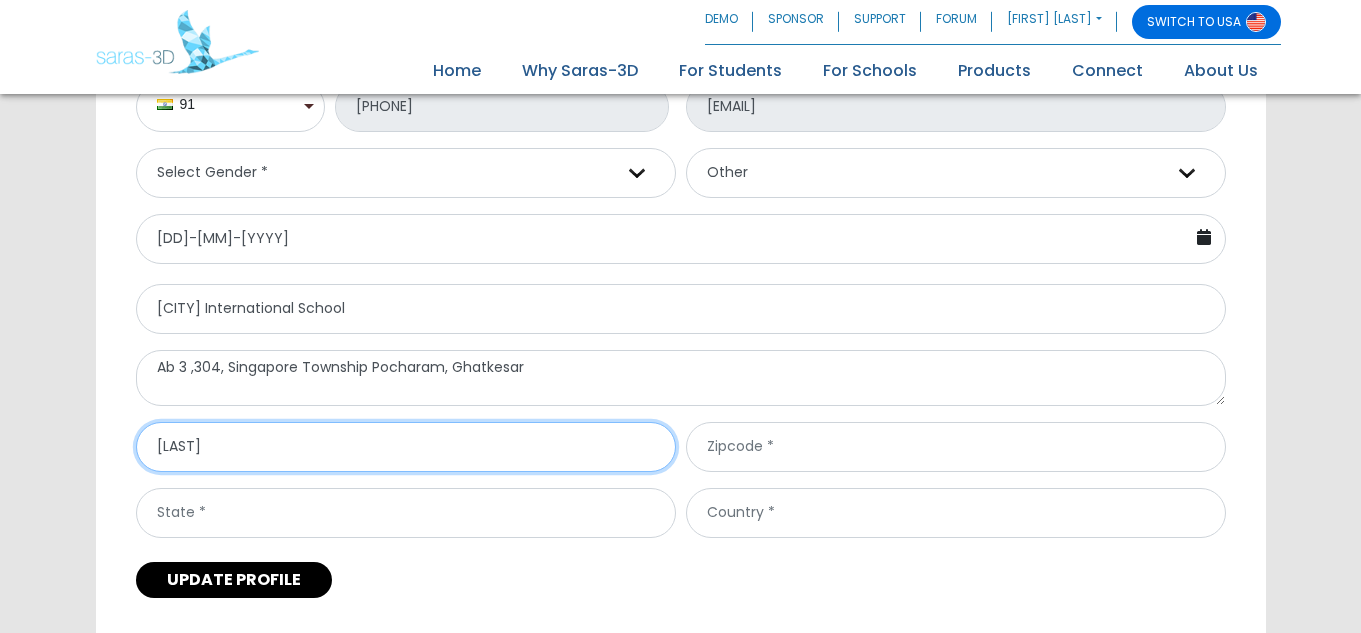 type on "HYDERABAD" 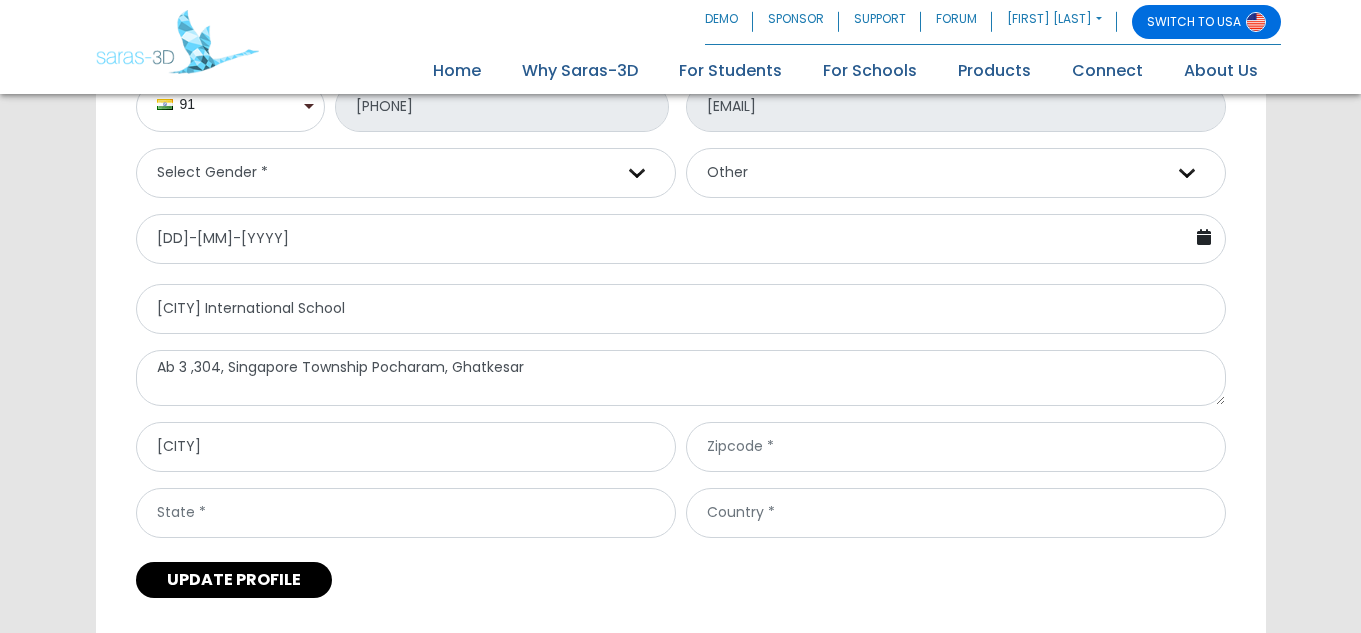 type on "500088" 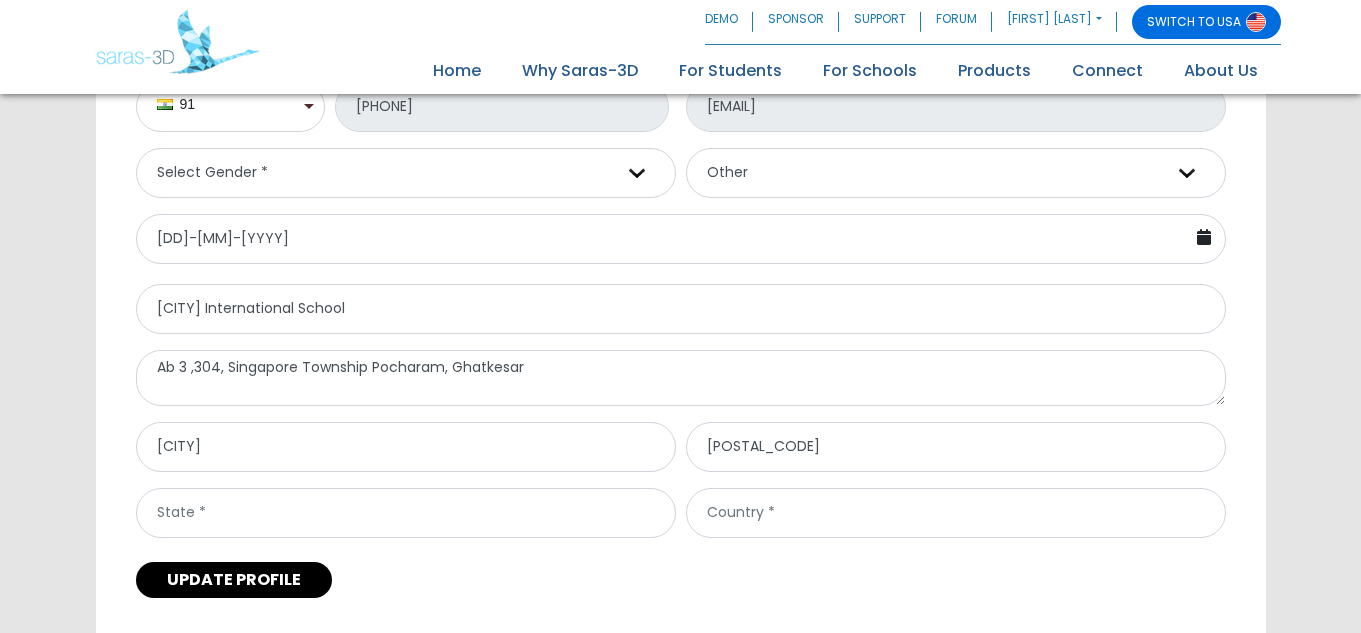 type on "TELANGANA" 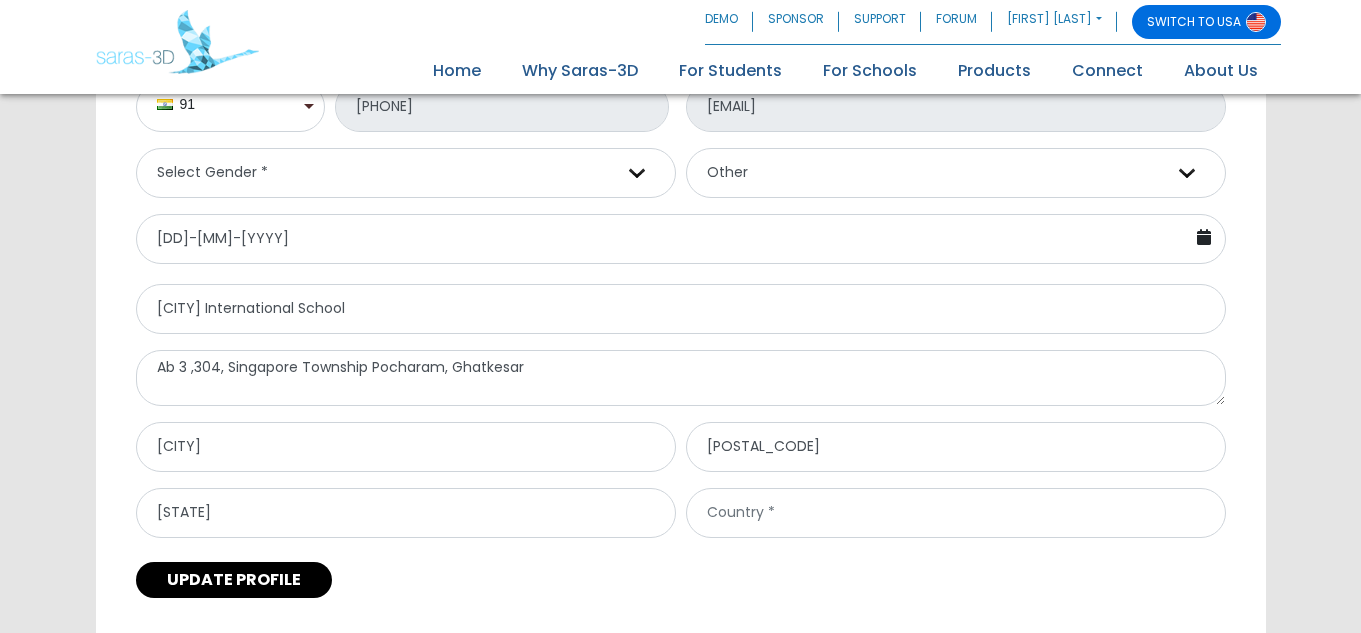 type on "India" 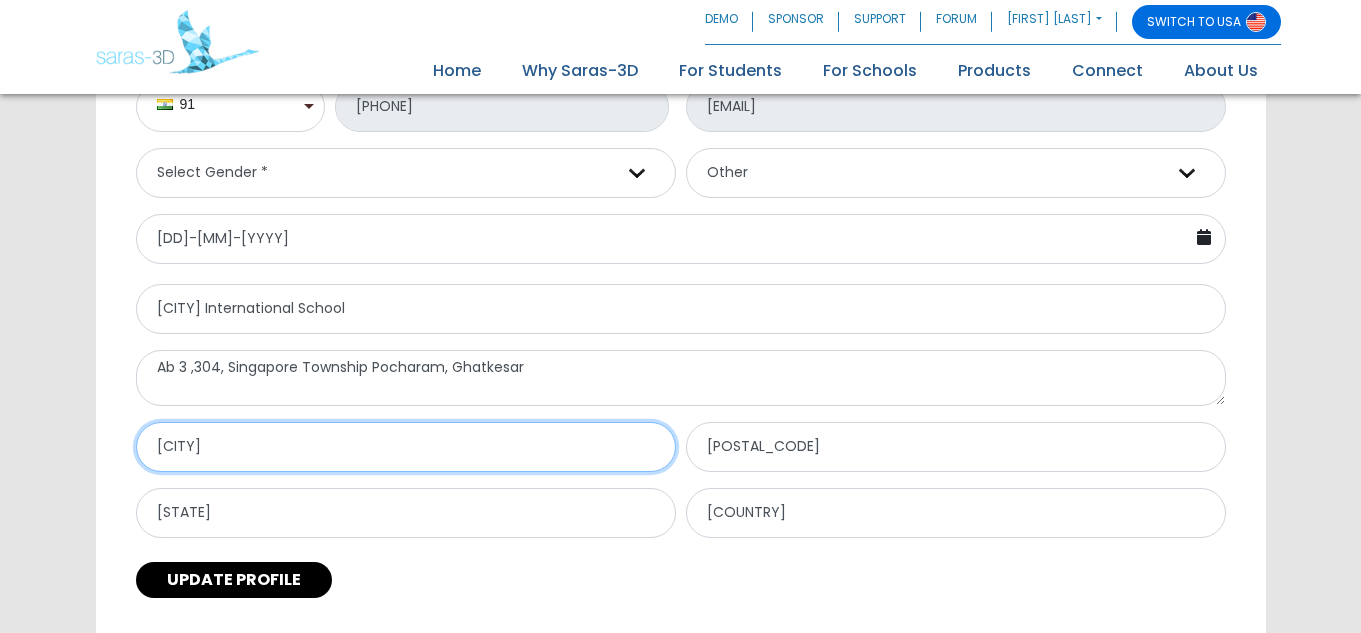 scroll, scrollTop: 800, scrollLeft: 0, axis: vertical 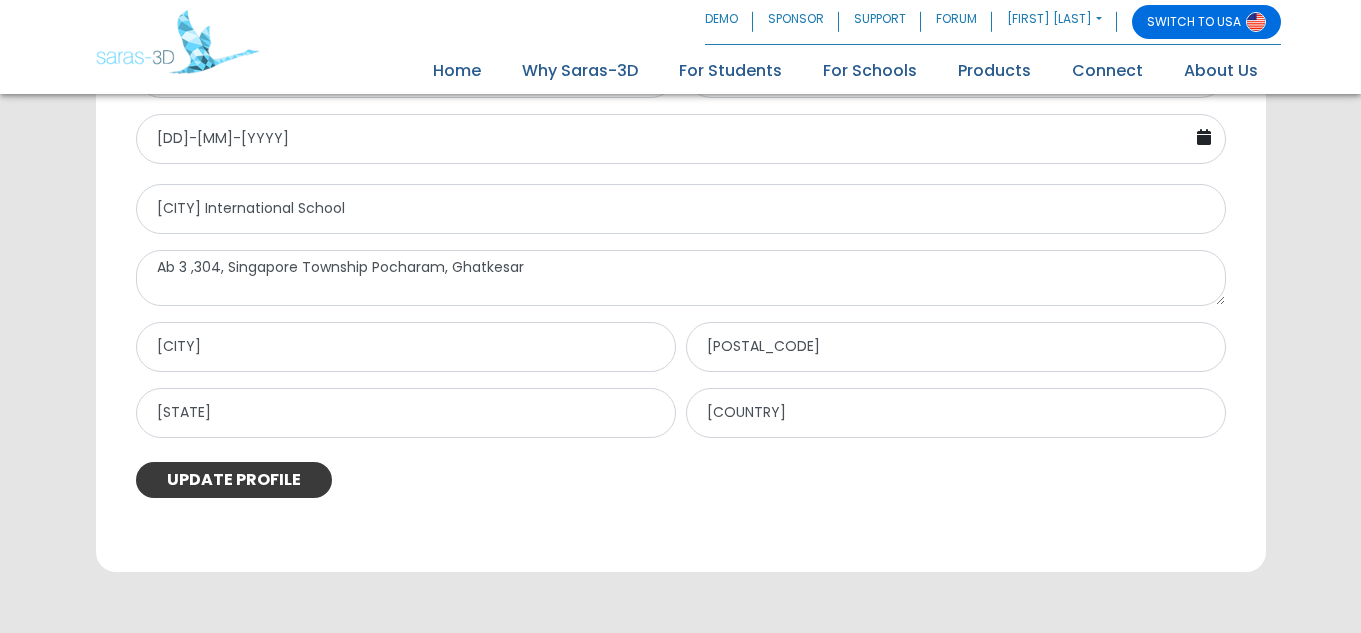 click on "UPDATE PROFILE" at bounding box center (234, 480) 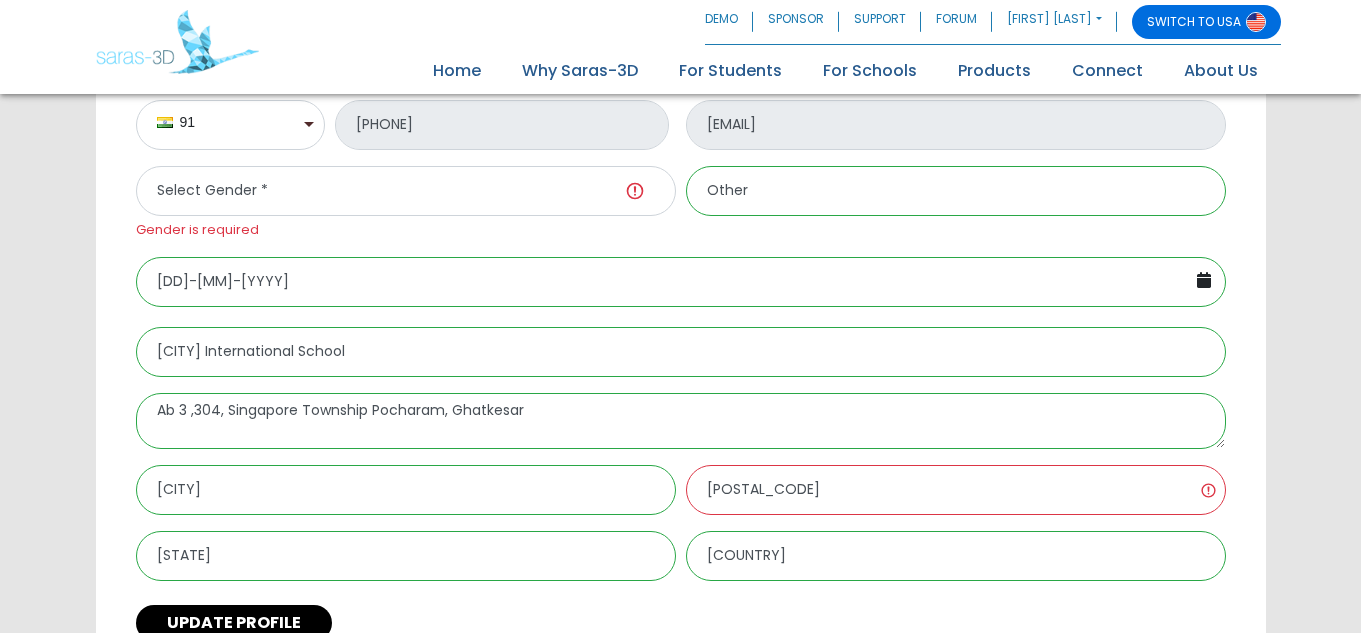 scroll, scrollTop: 500, scrollLeft: 0, axis: vertical 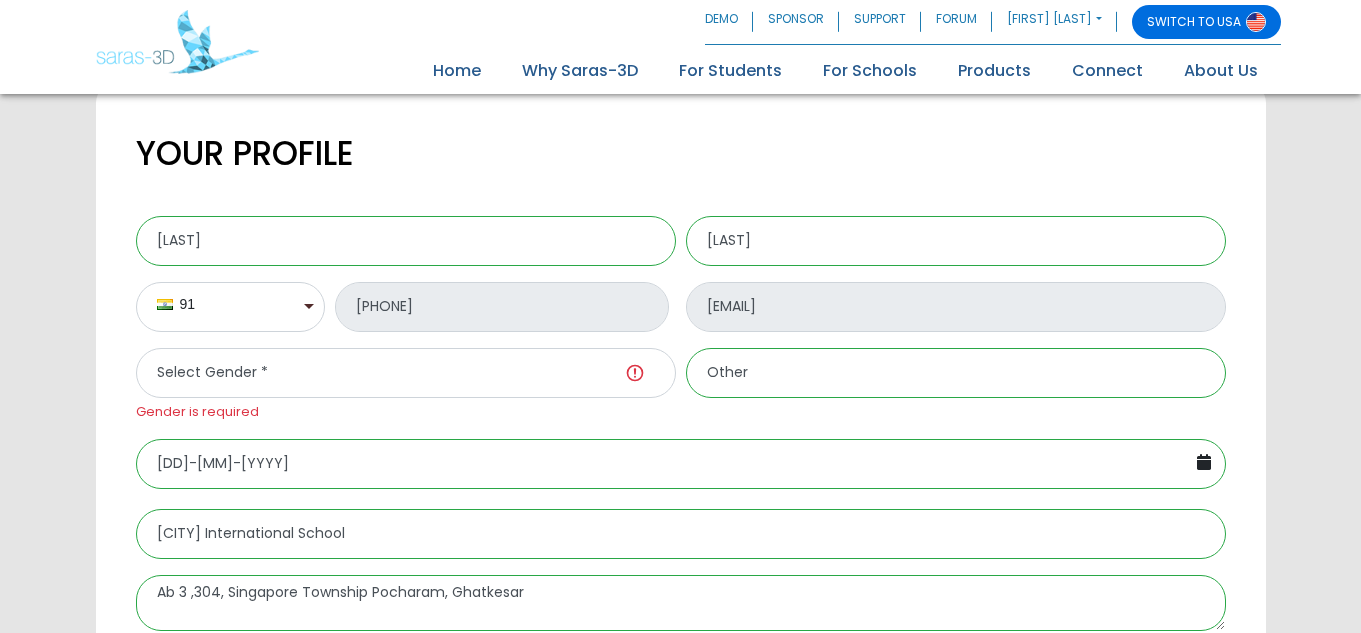 click on "Select Gender *
Male
Female" at bounding box center (406, 373) 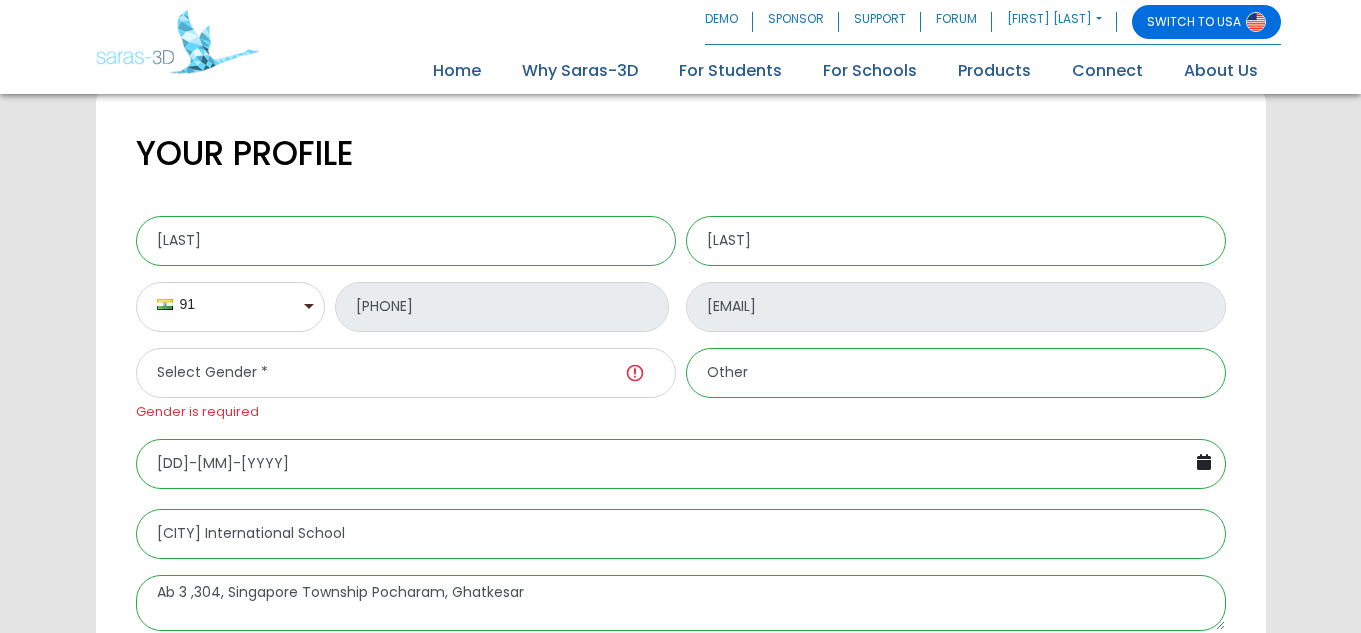 click on "Select Gender *
Male
Female" at bounding box center [406, 373] 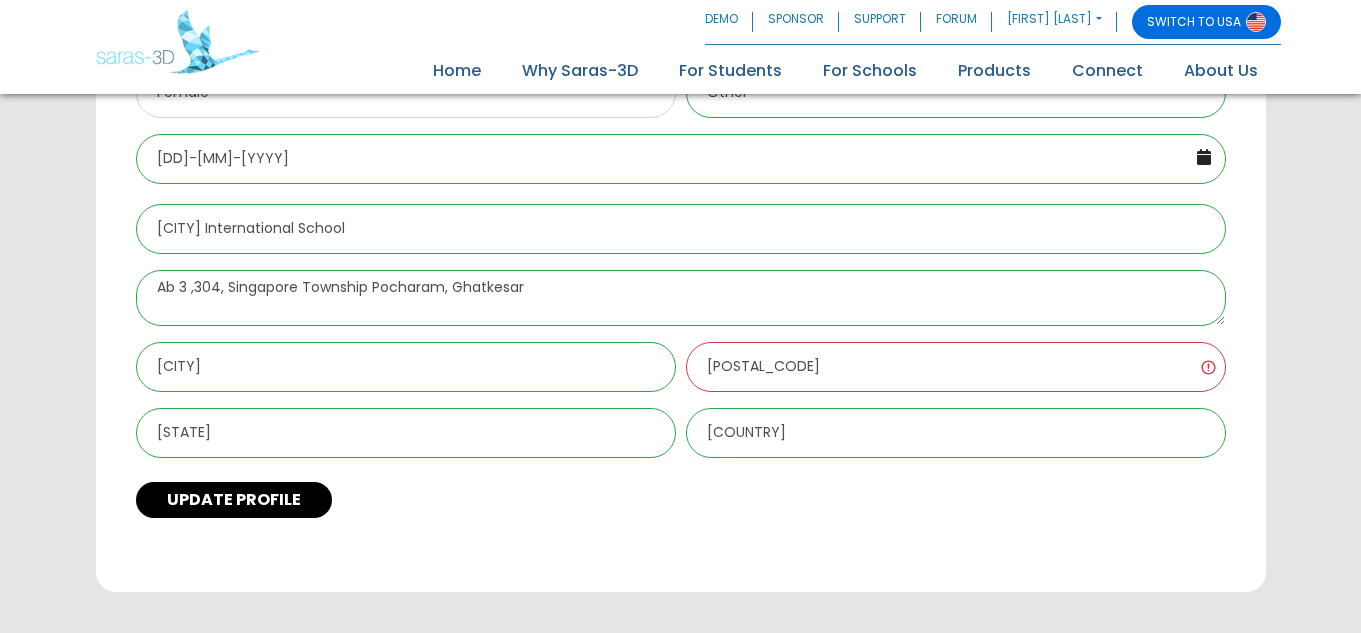 scroll, scrollTop: 900, scrollLeft: 0, axis: vertical 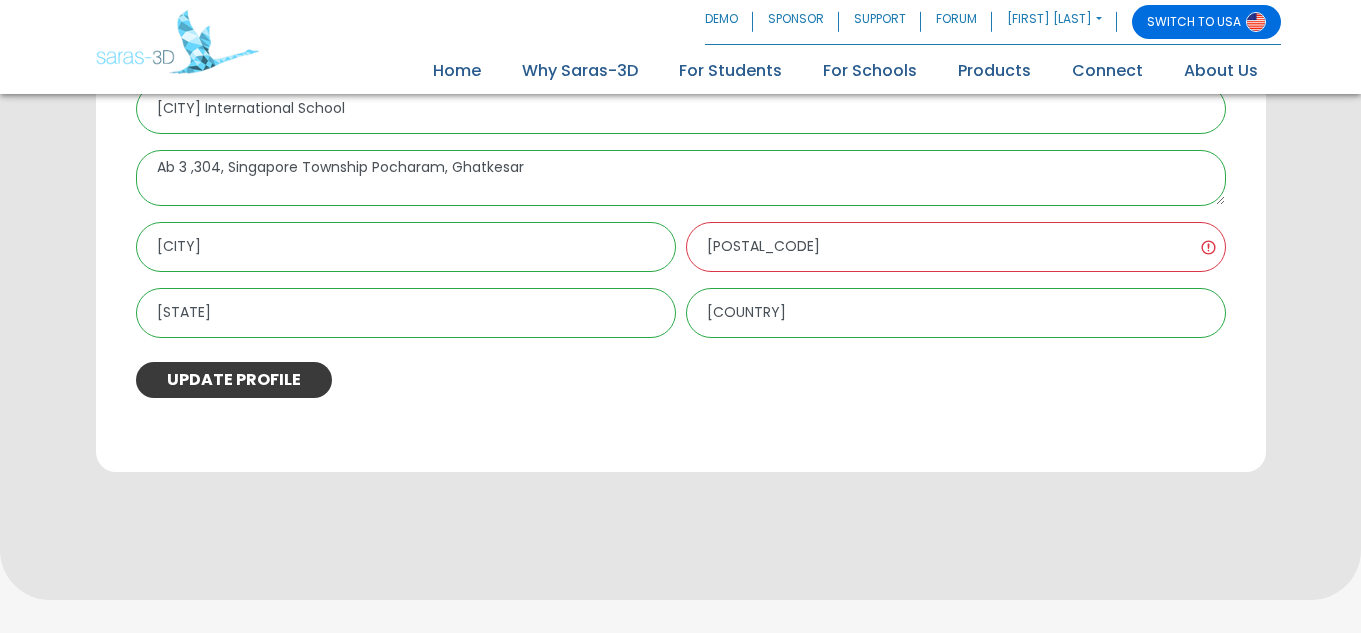 click on "UPDATE PROFILE" at bounding box center (234, 380) 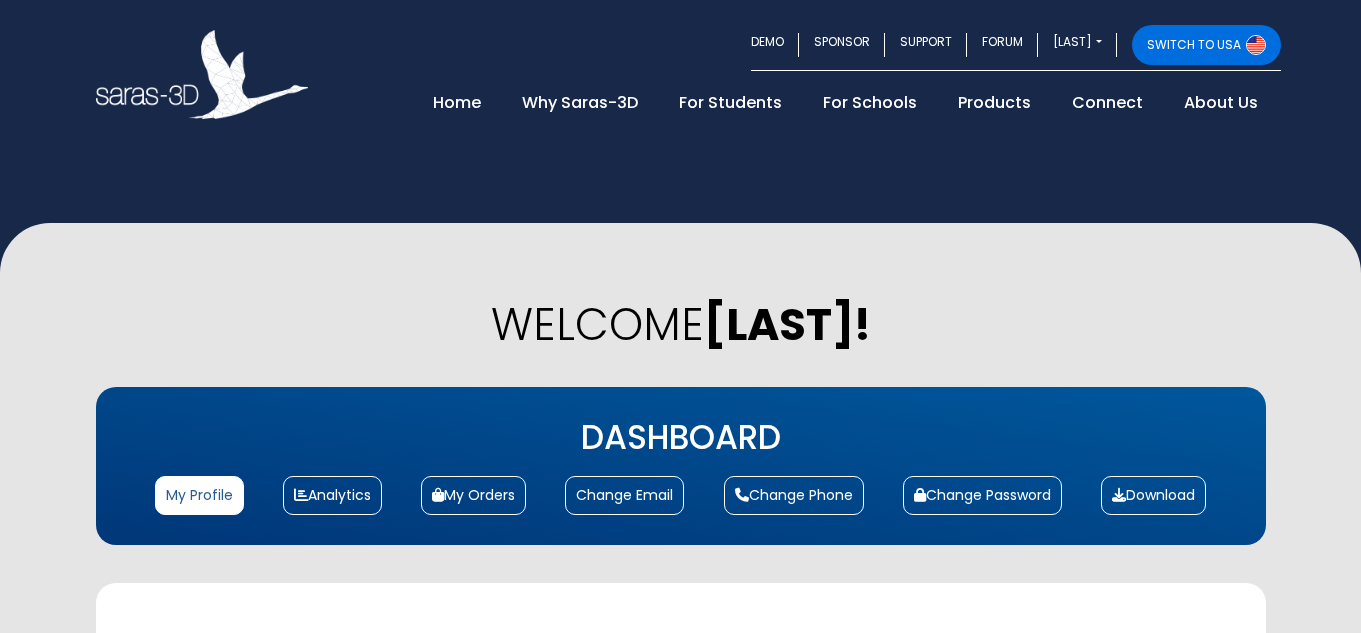 select on "9" 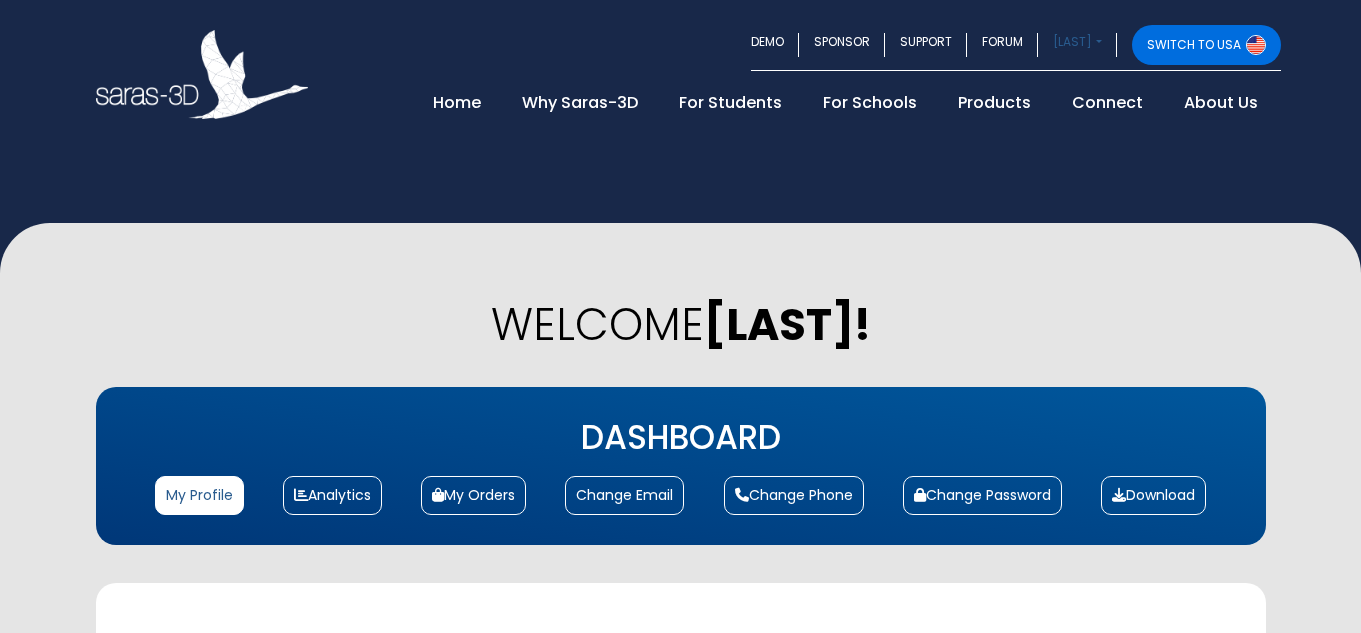 click on "[LAST]" at bounding box center (1077, 45) 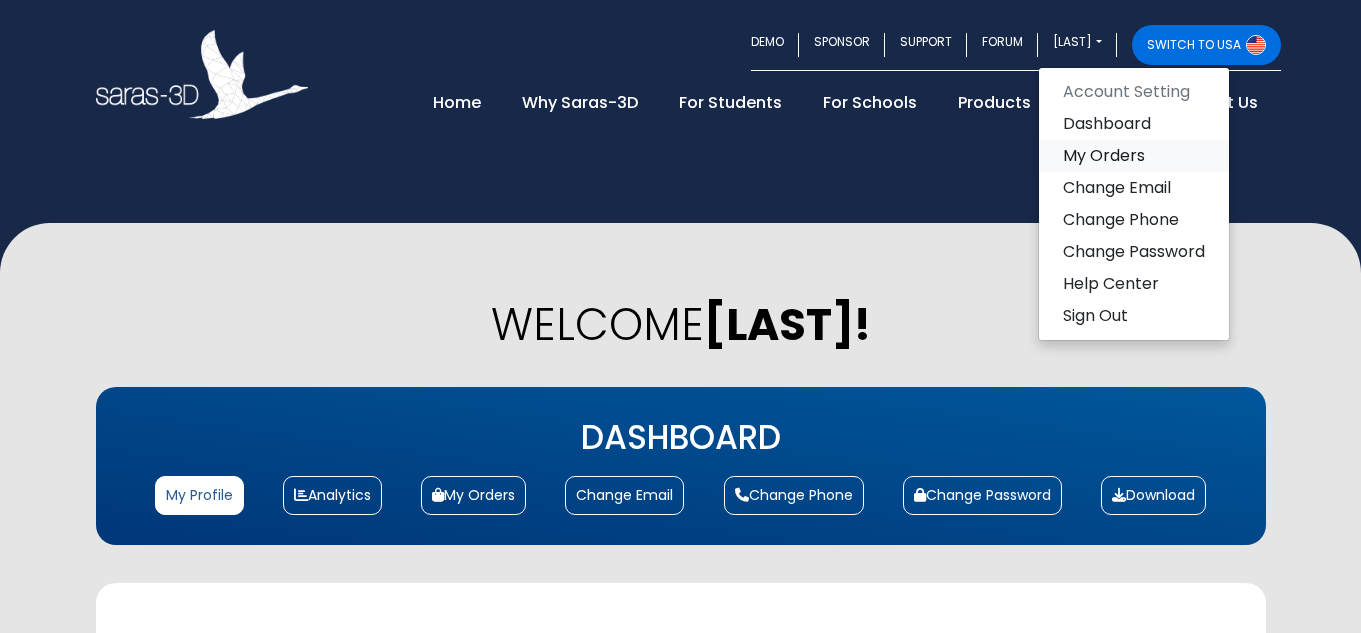 click on "My Orders" at bounding box center (1134, 156) 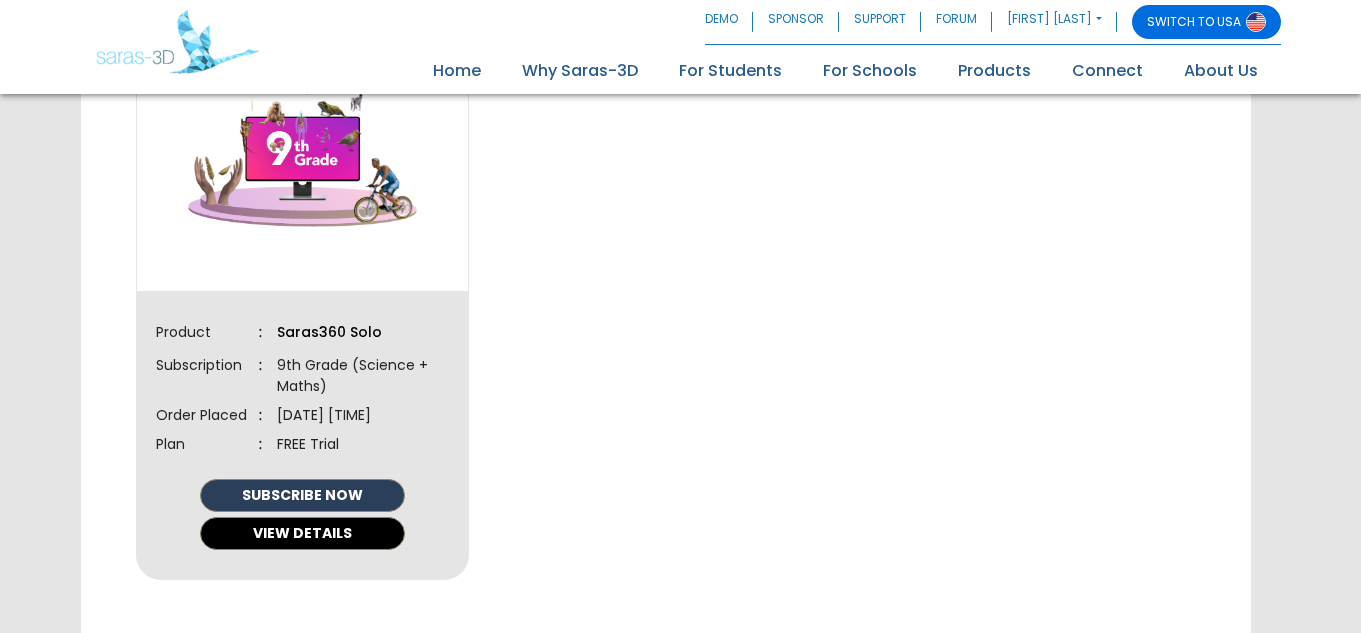 scroll, scrollTop: 700, scrollLeft: 0, axis: vertical 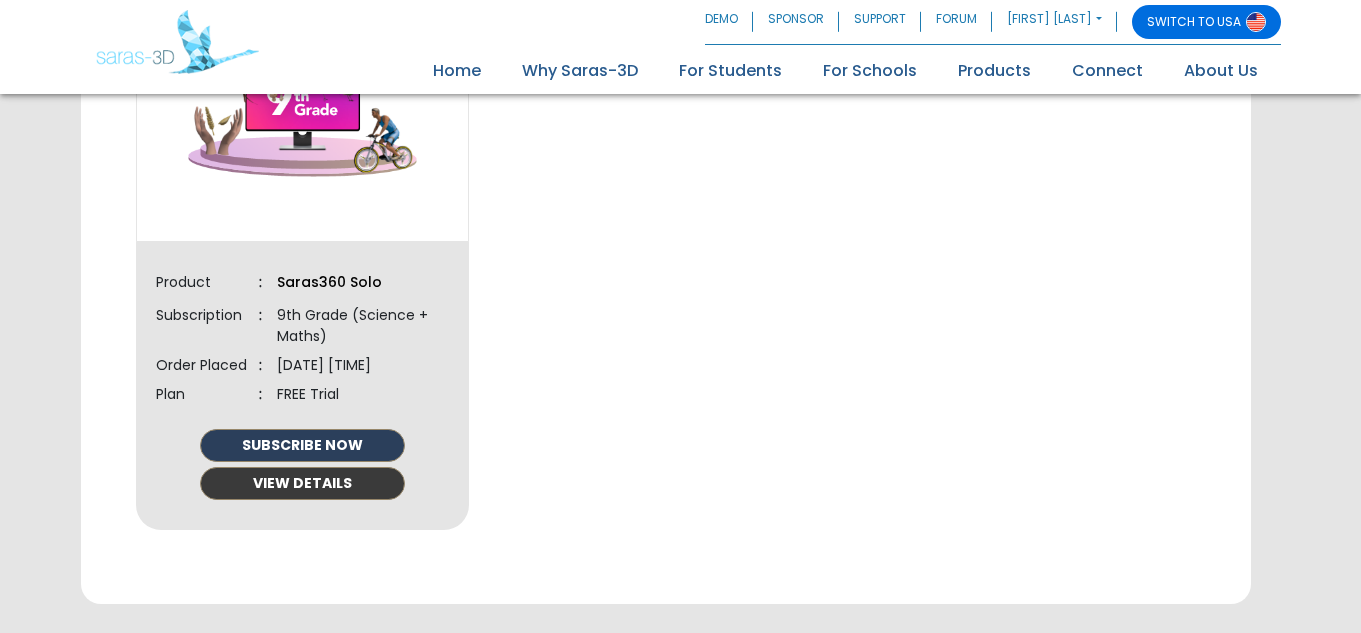 click on "VIEW DETAILS" at bounding box center (302, 483) 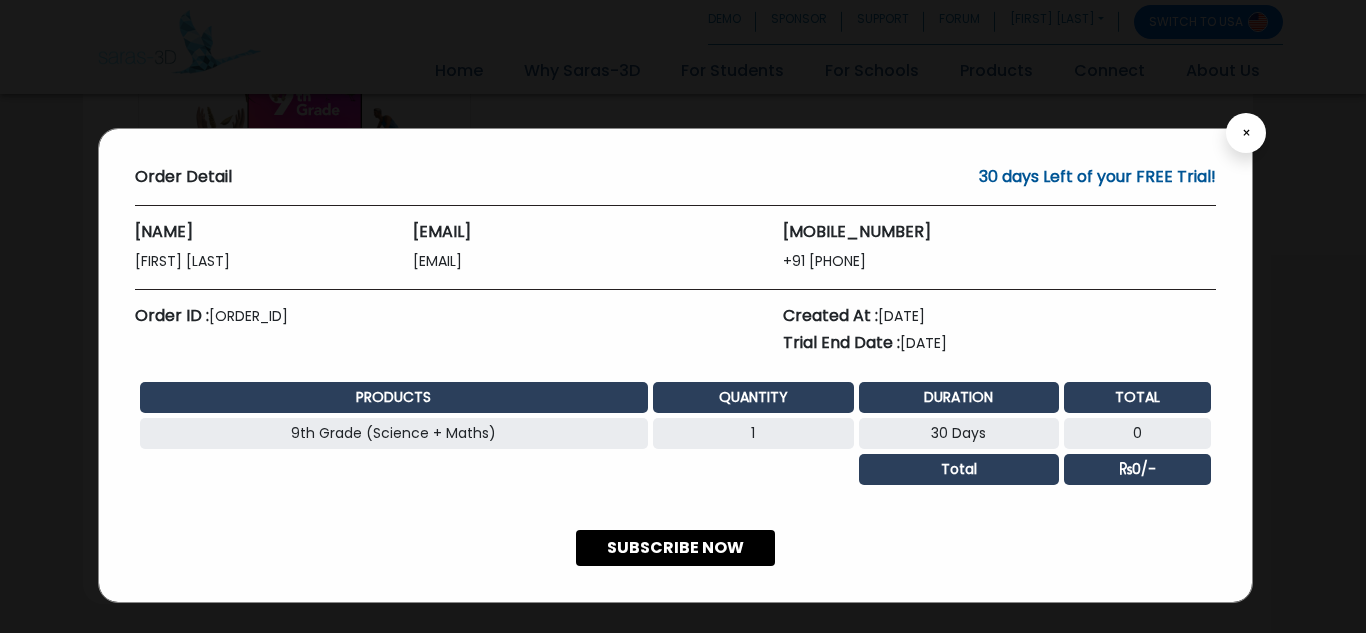 click on "×" at bounding box center [1246, 133] 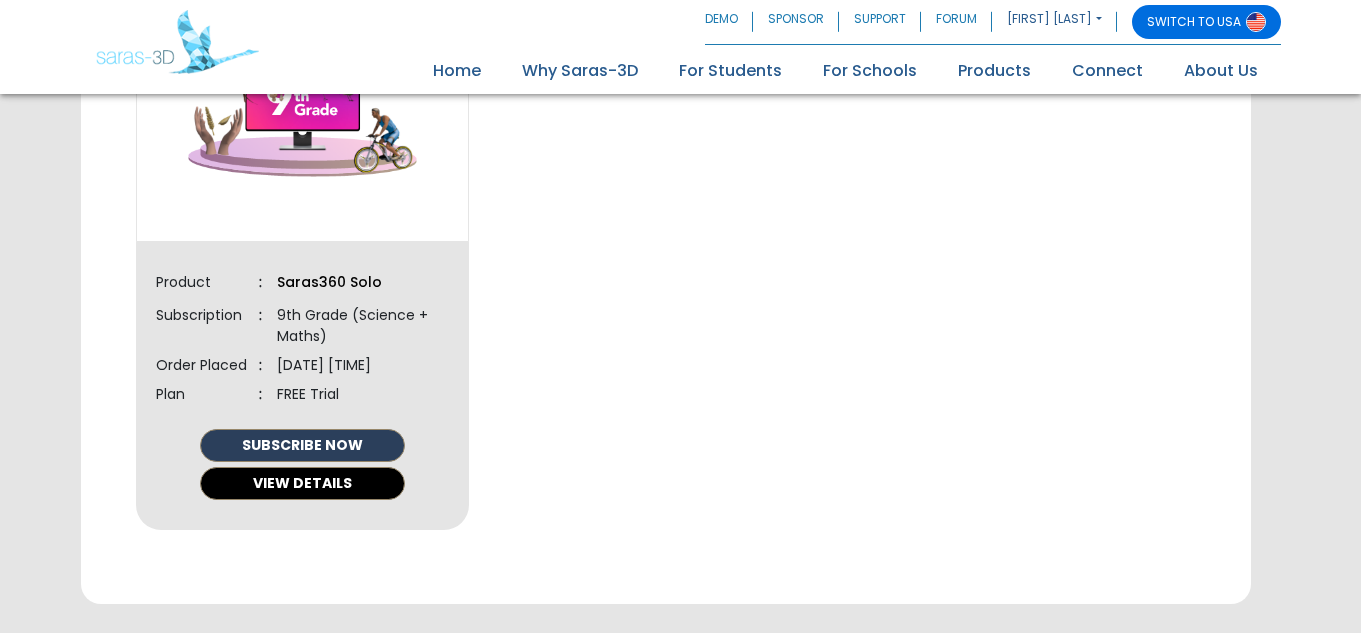 click on "[FIRST] [LAST]" at bounding box center [1054, 22] 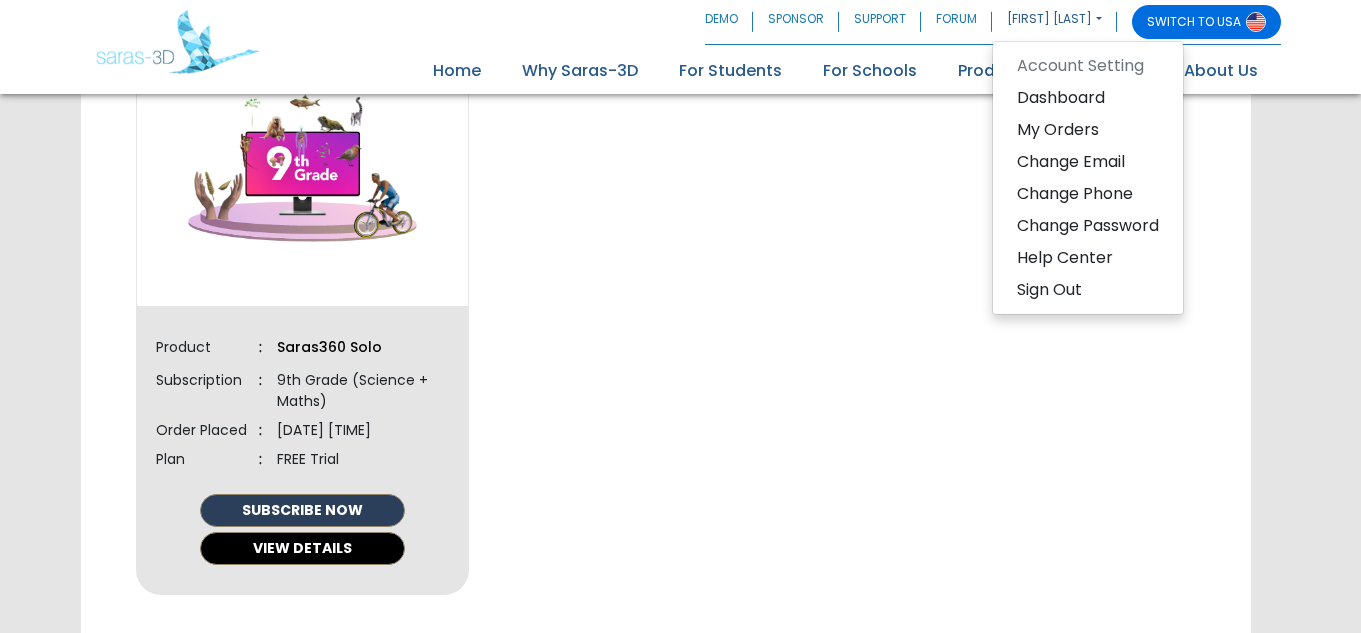 scroll, scrollTop: 600, scrollLeft: 0, axis: vertical 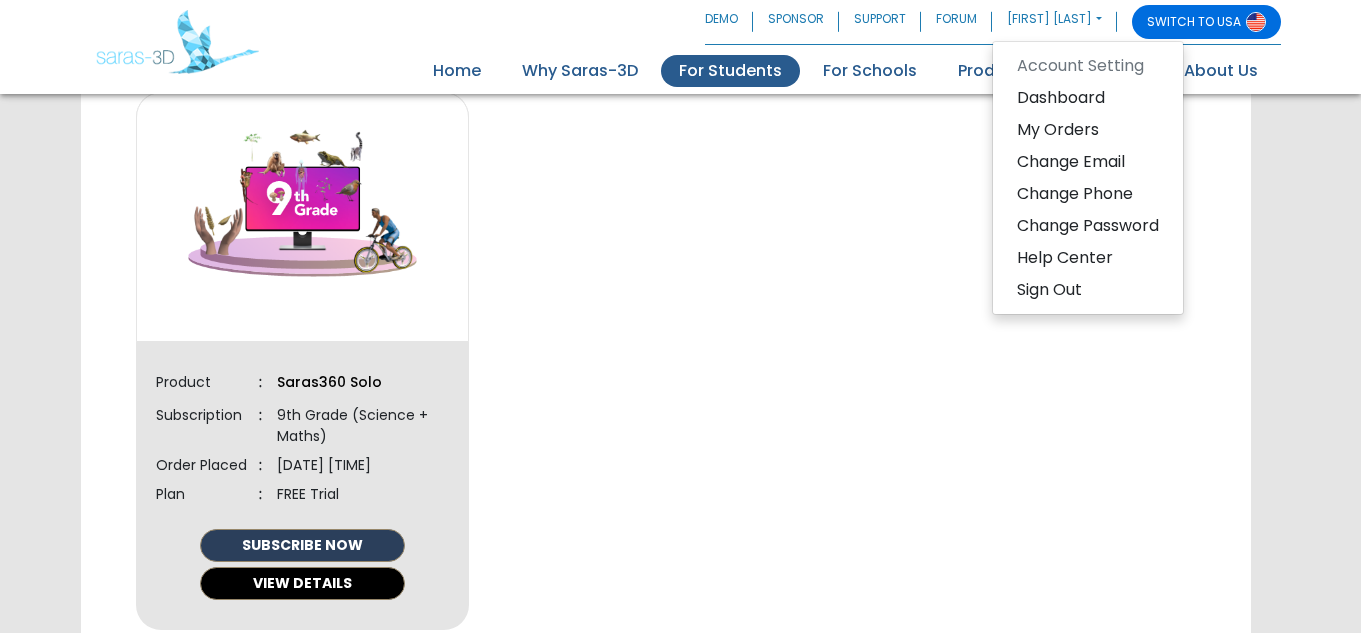 click on "For Students" at bounding box center [730, 71] 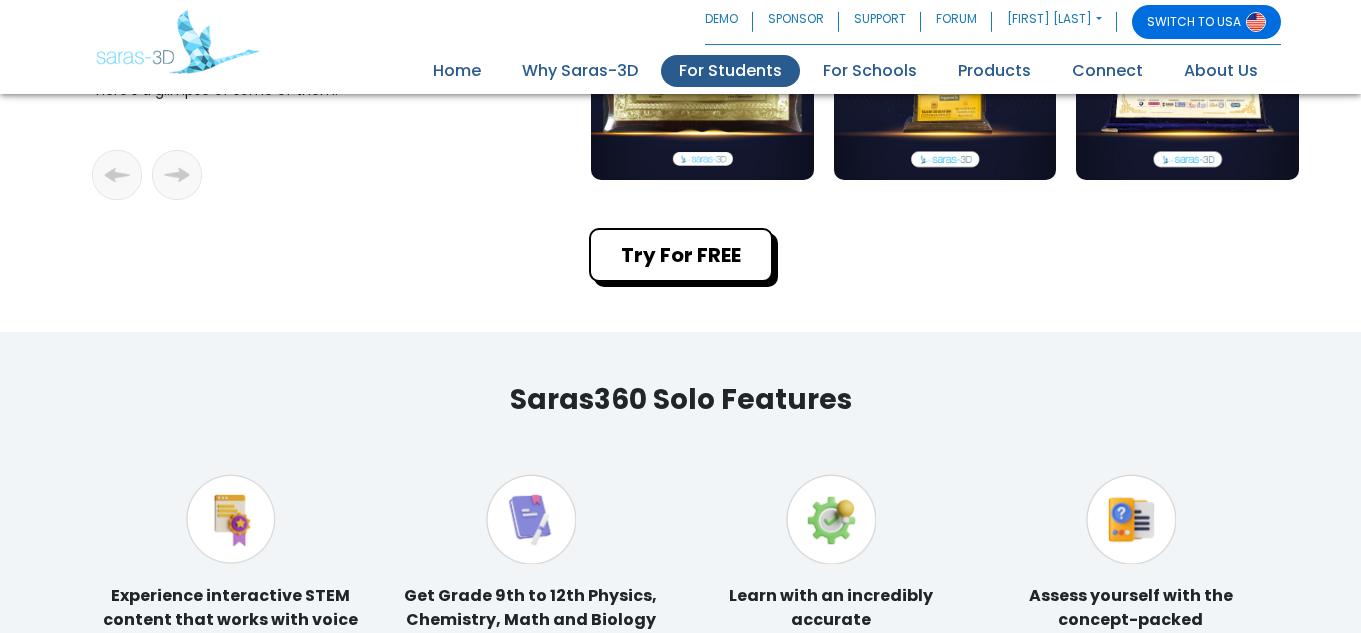 scroll, scrollTop: 3700, scrollLeft: 0, axis: vertical 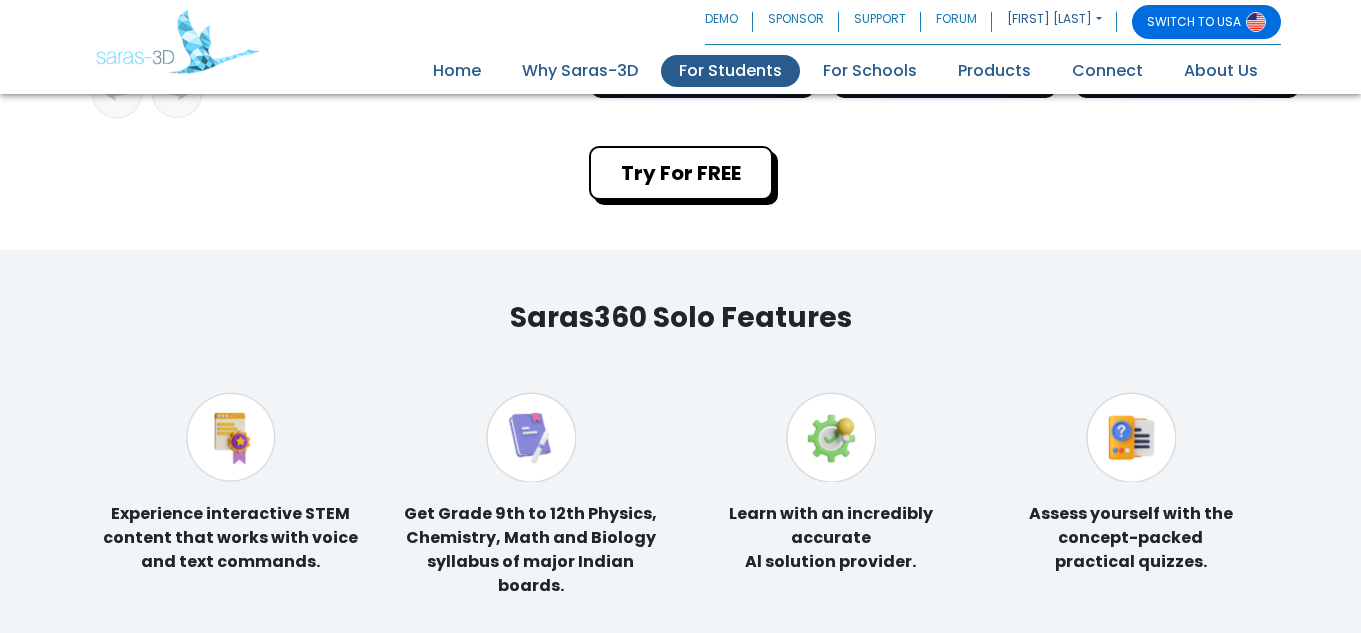 click on "SHRUTHIGNA THAT" at bounding box center [1054, 22] 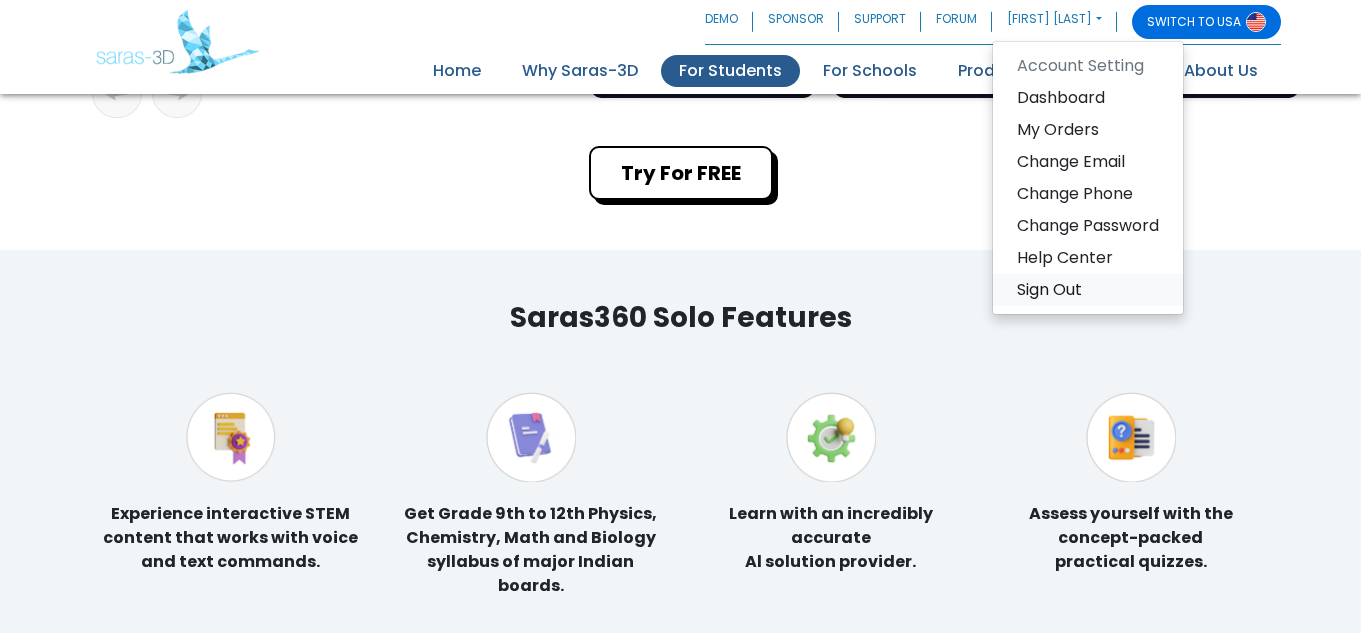 click on "Sign Out" at bounding box center (1088, 290) 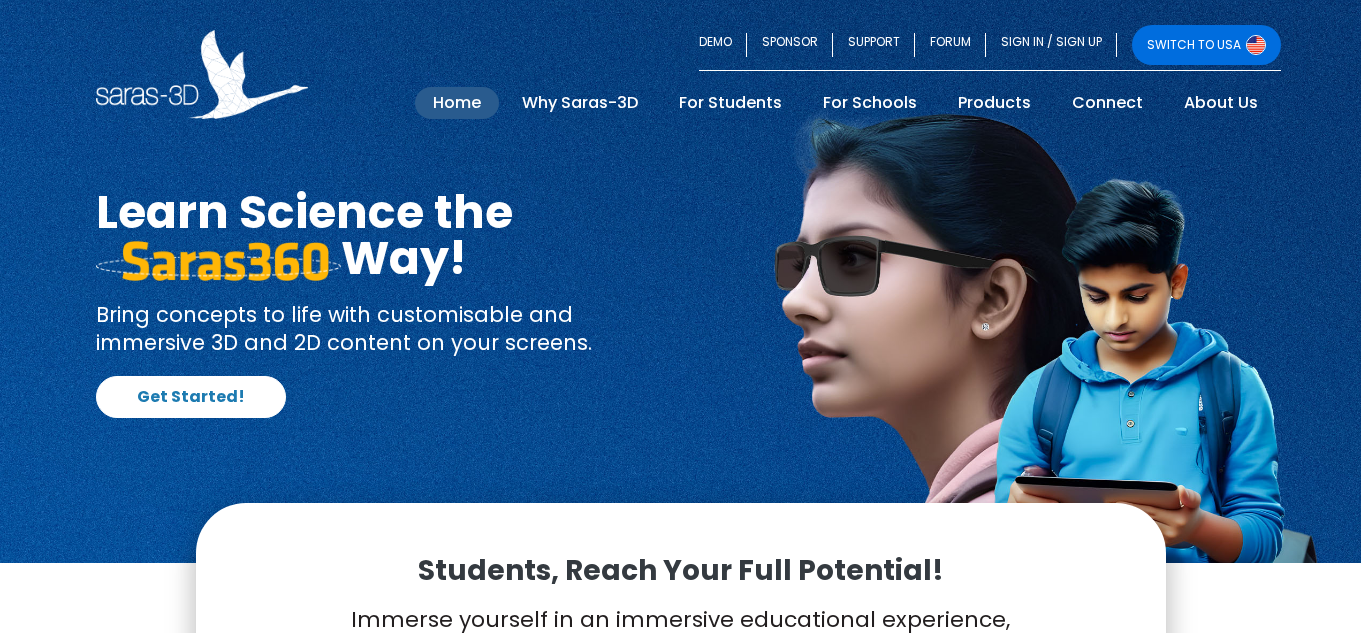 scroll, scrollTop: 0, scrollLeft: 0, axis: both 